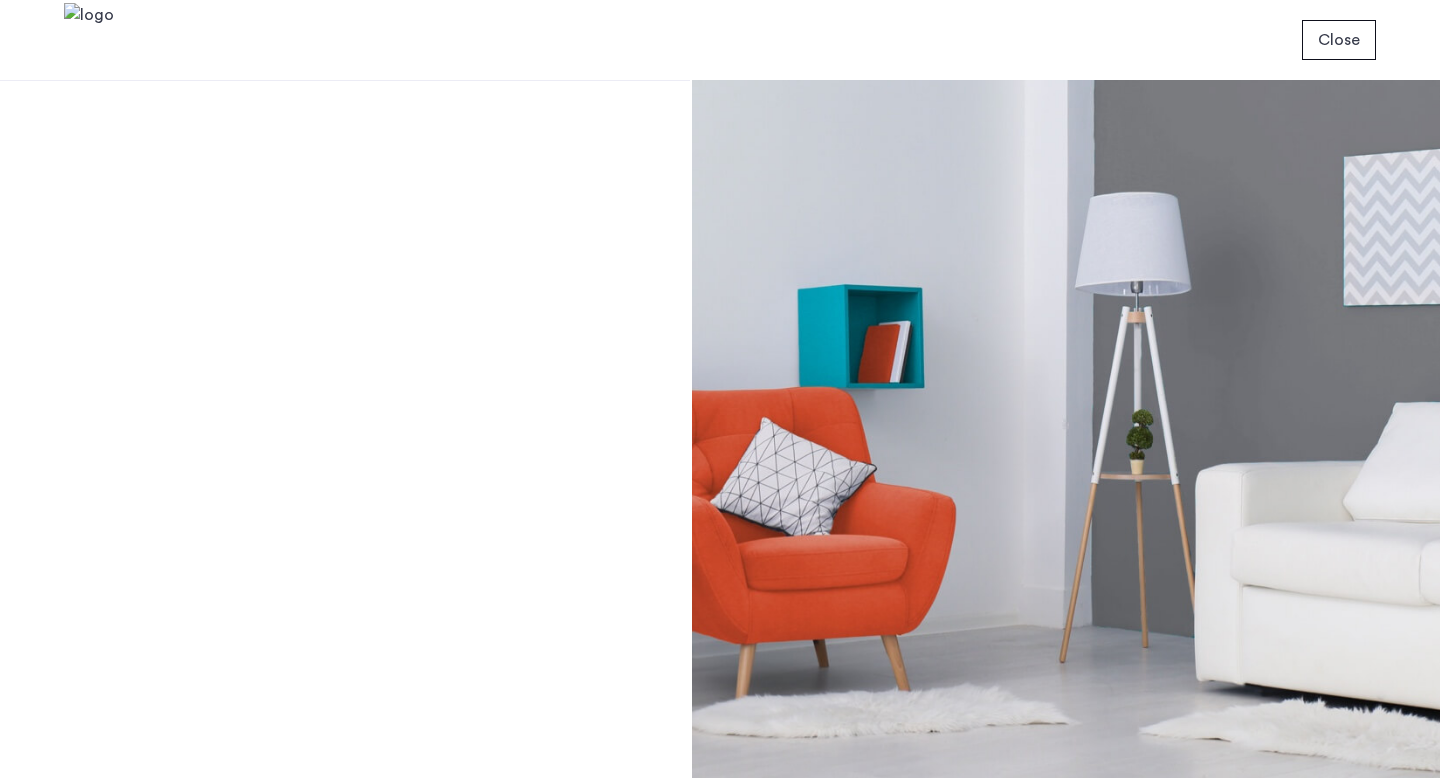scroll, scrollTop: 0, scrollLeft: 0, axis: both 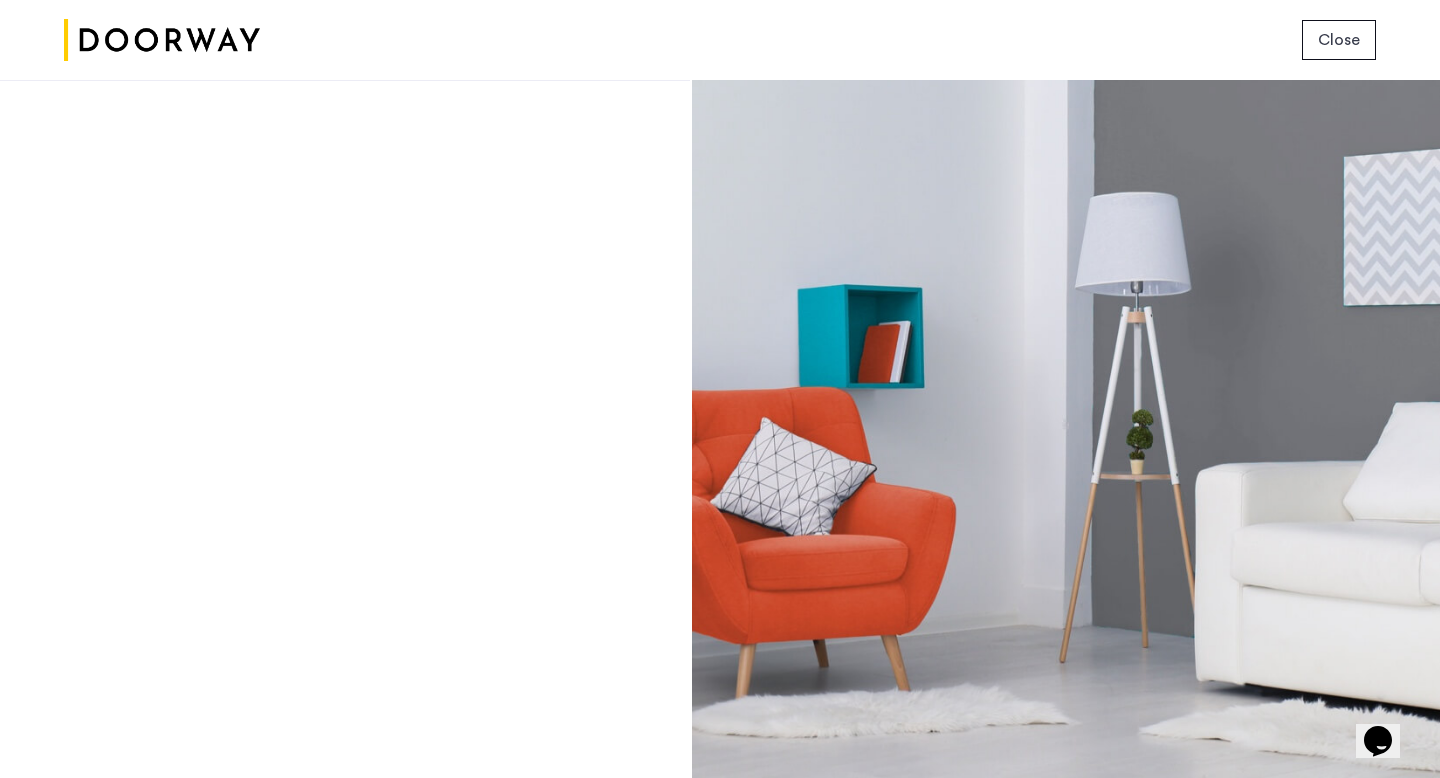 click on "Close" 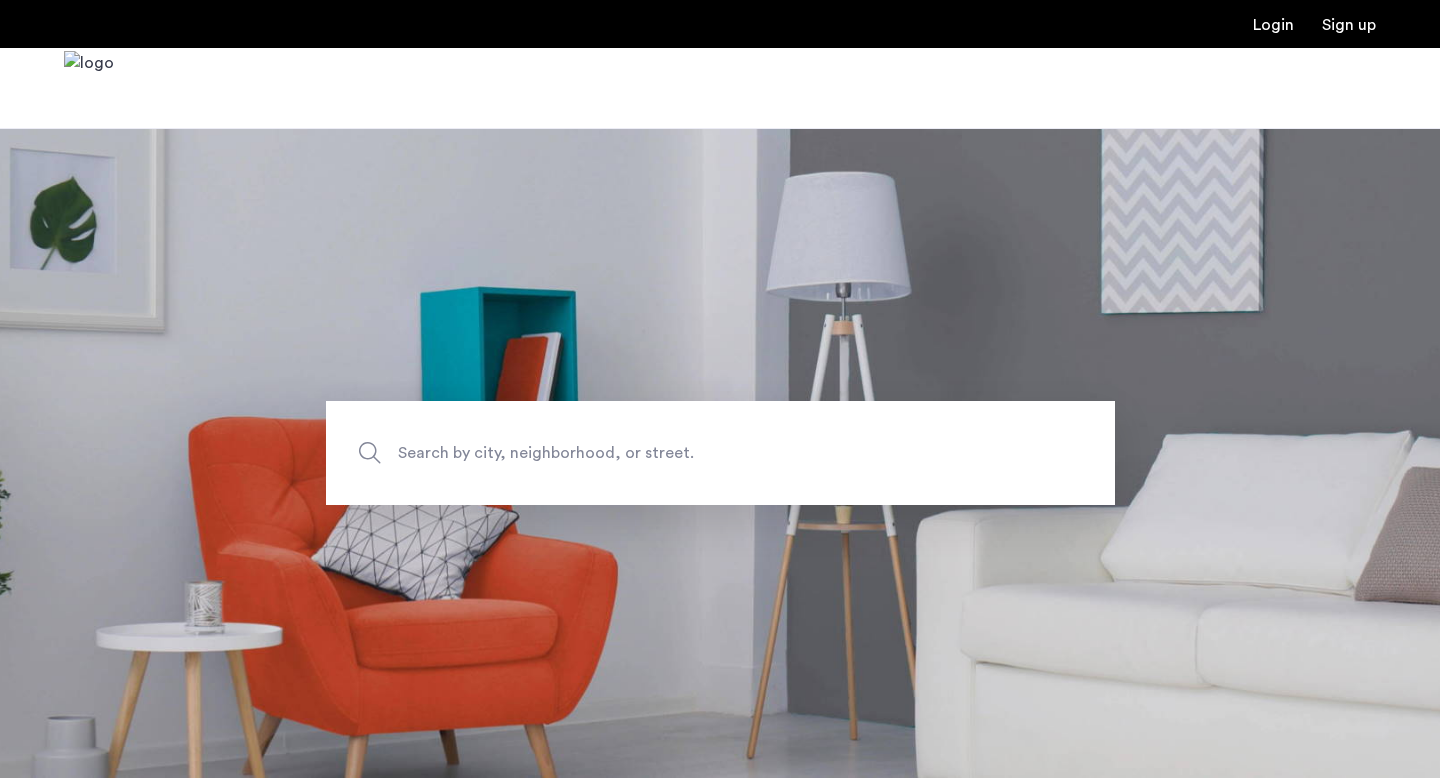 scroll, scrollTop: 0, scrollLeft: 0, axis: both 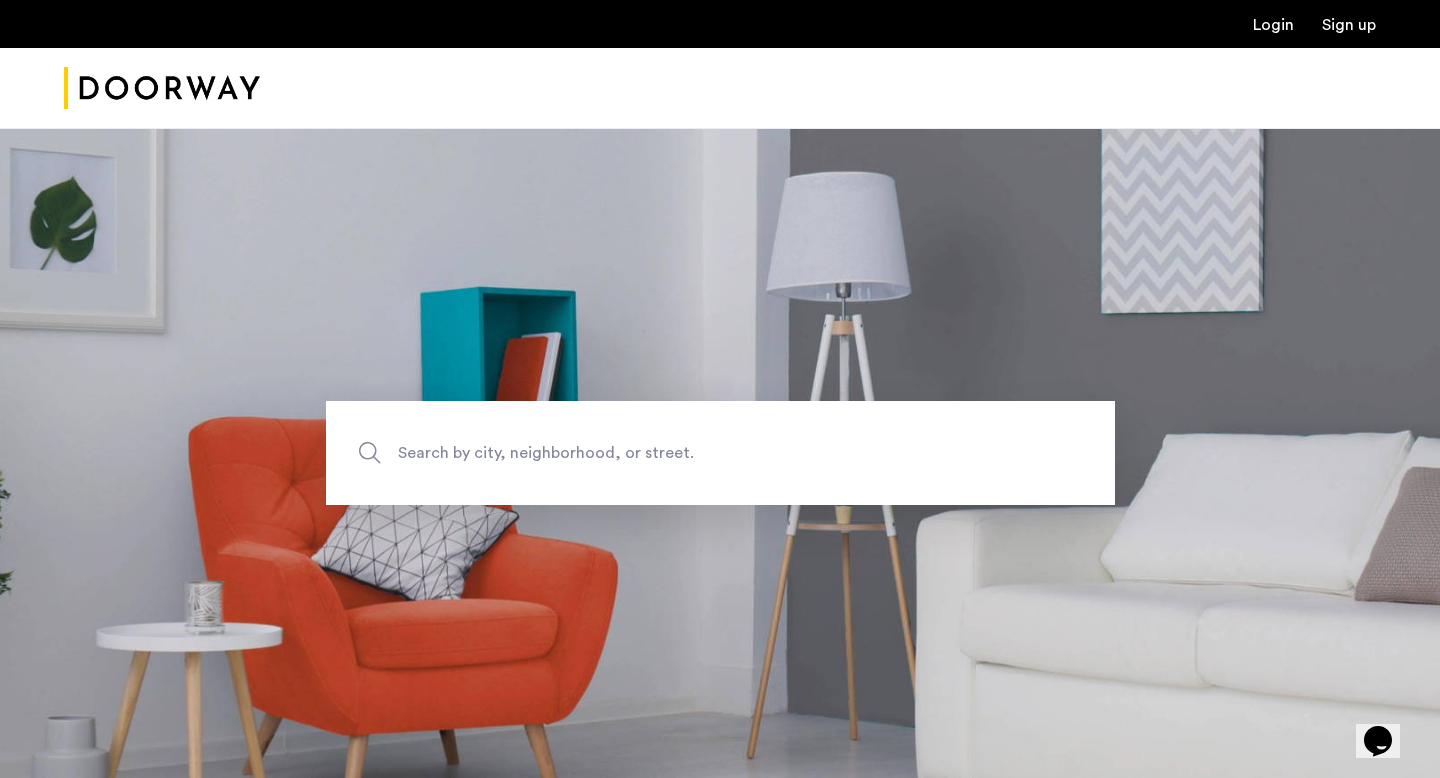 click on "Login" at bounding box center [1273, 25] 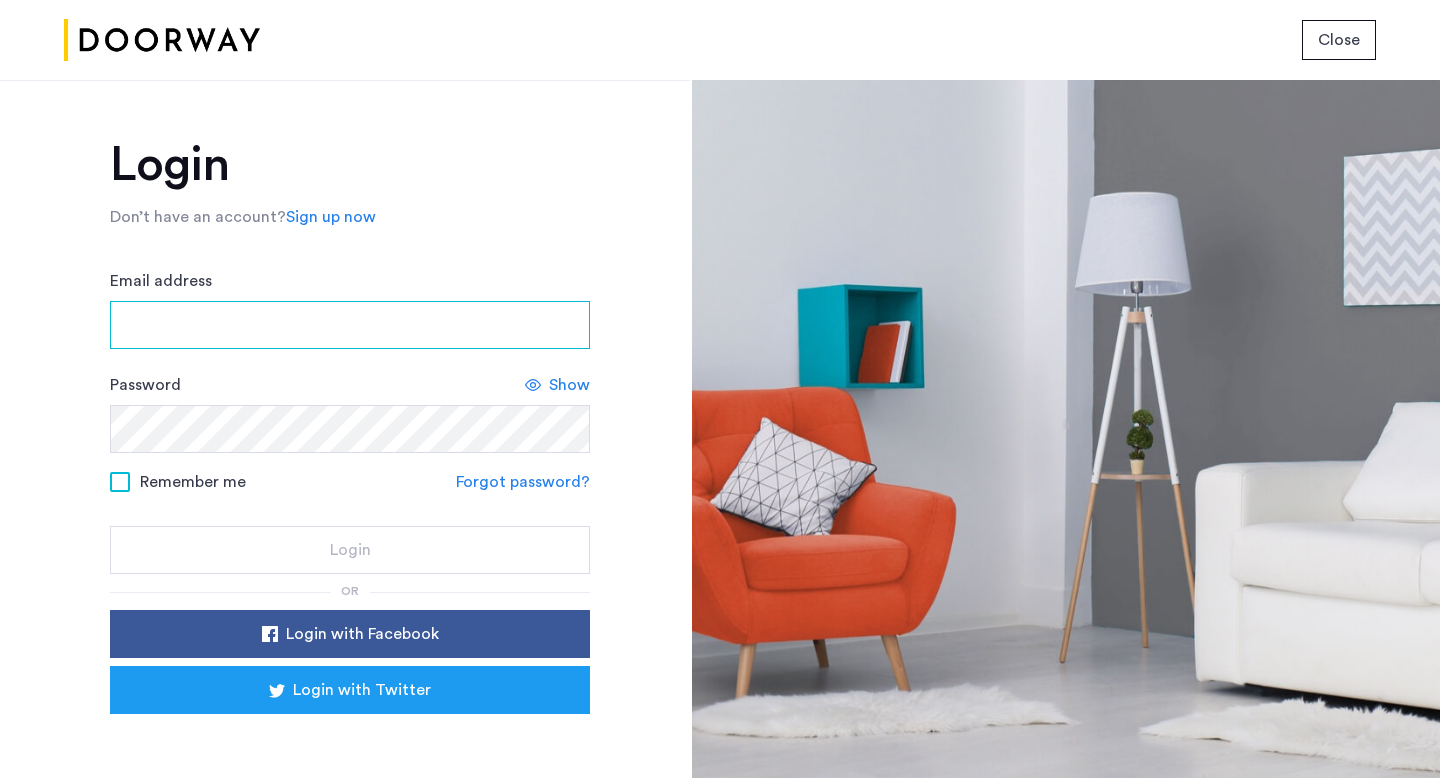 click on "Email address" at bounding box center [350, 325] 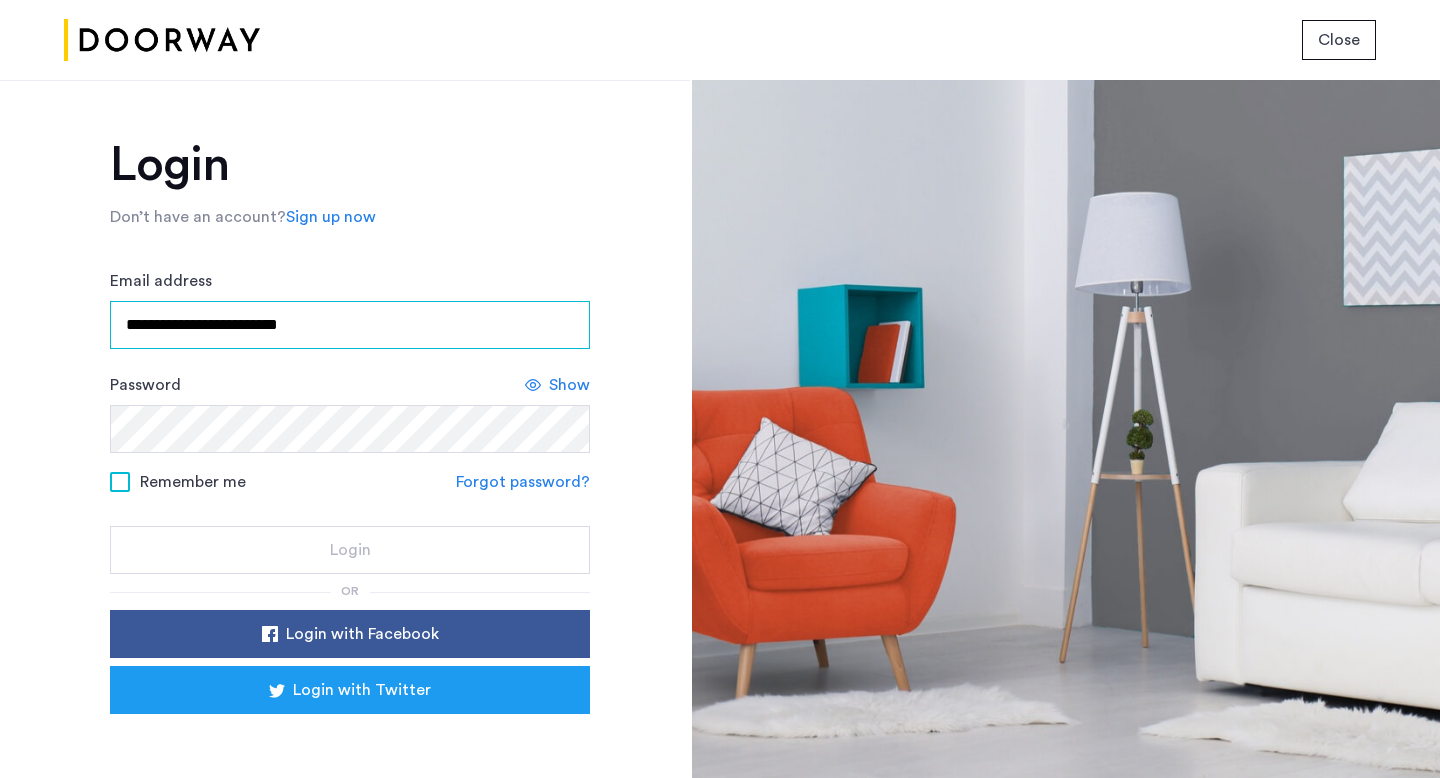 click on "**********" at bounding box center [350, 325] 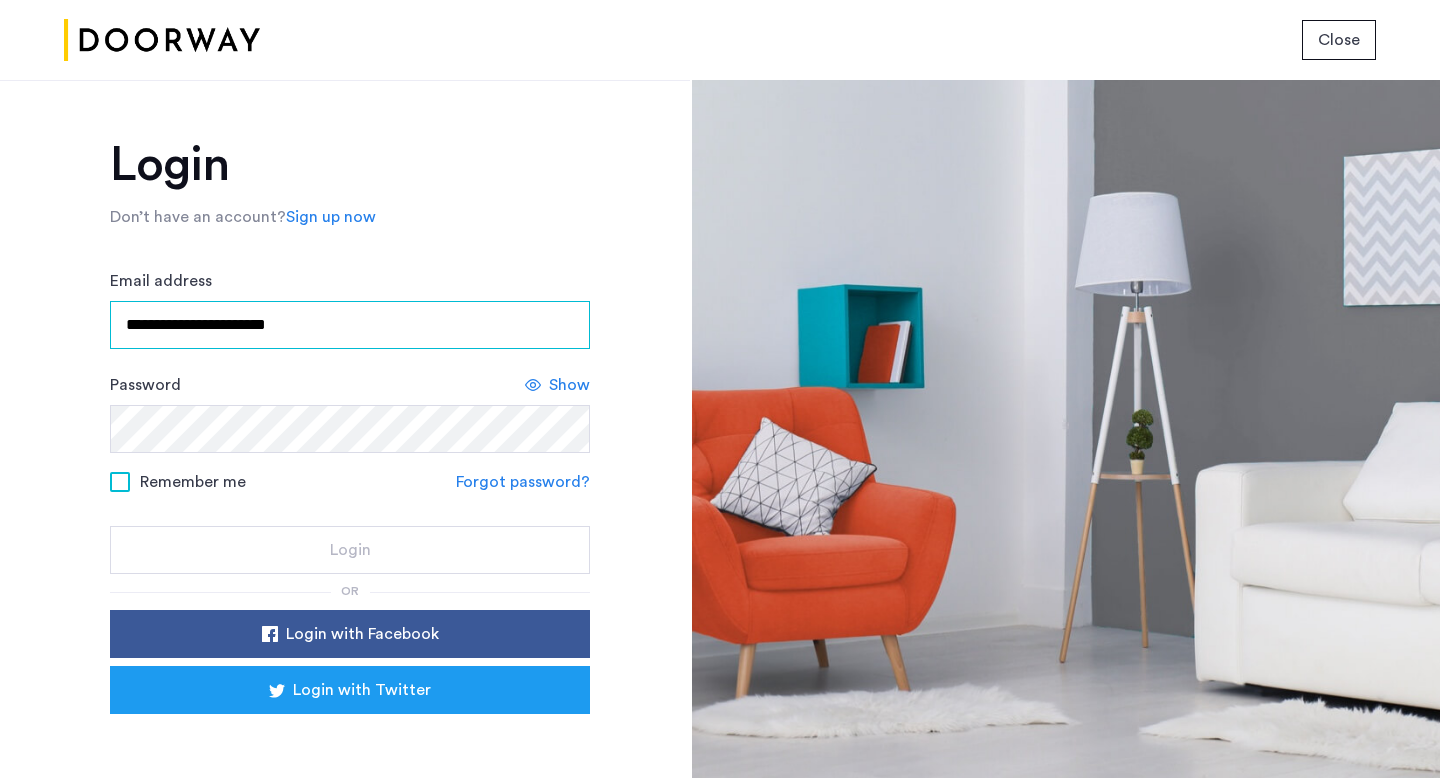 type on "**********" 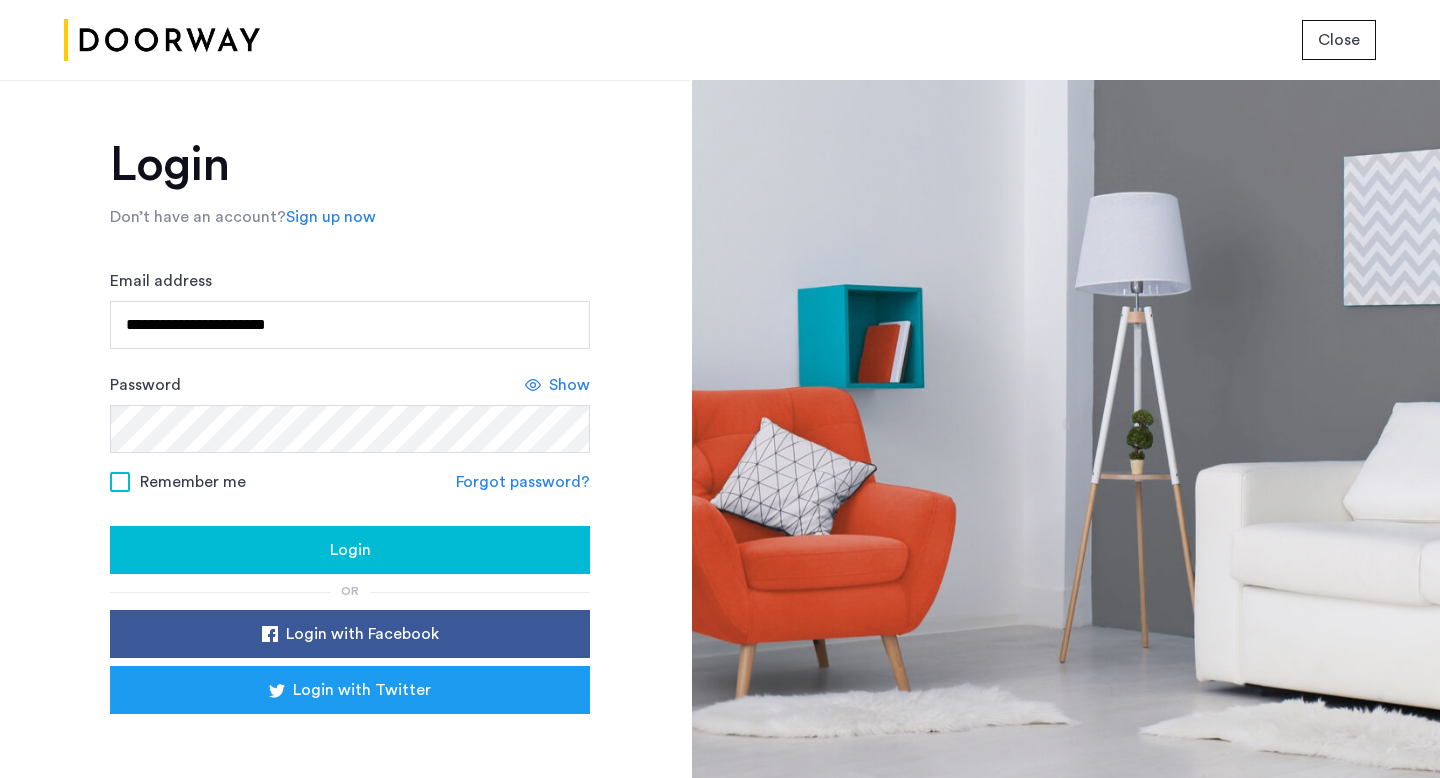 click on "Remember me" 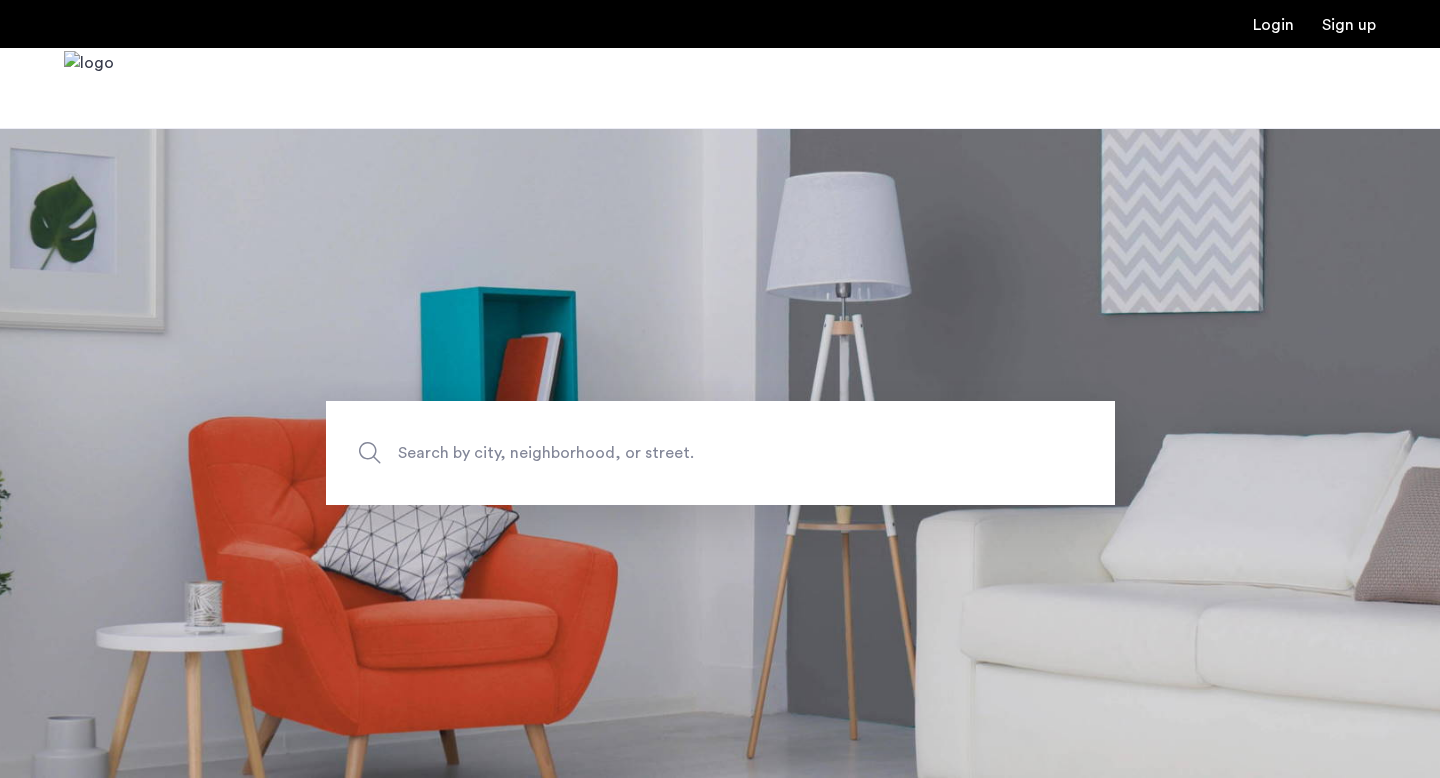 scroll, scrollTop: 0, scrollLeft: 0, axis: both 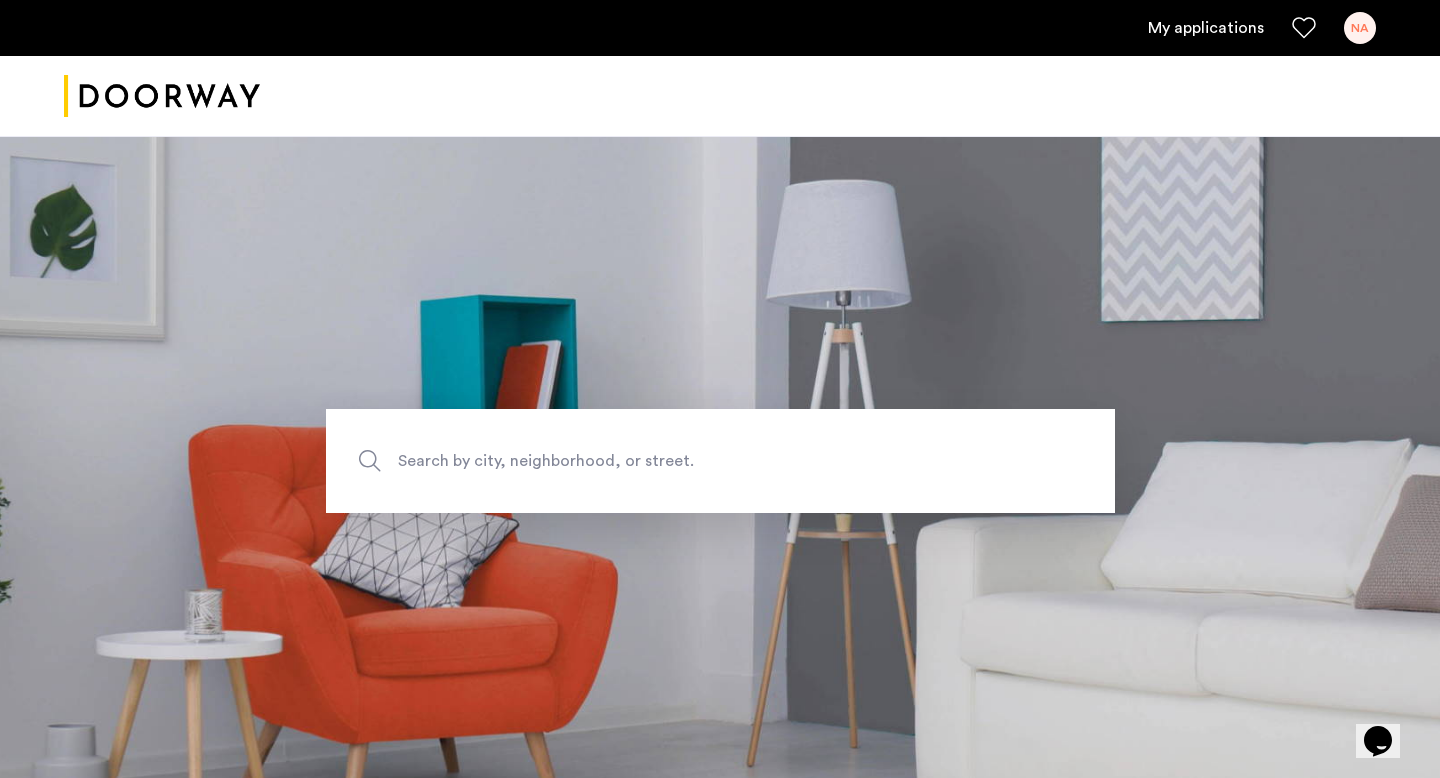 click on "My applications" at bounding box center [1206, 28] 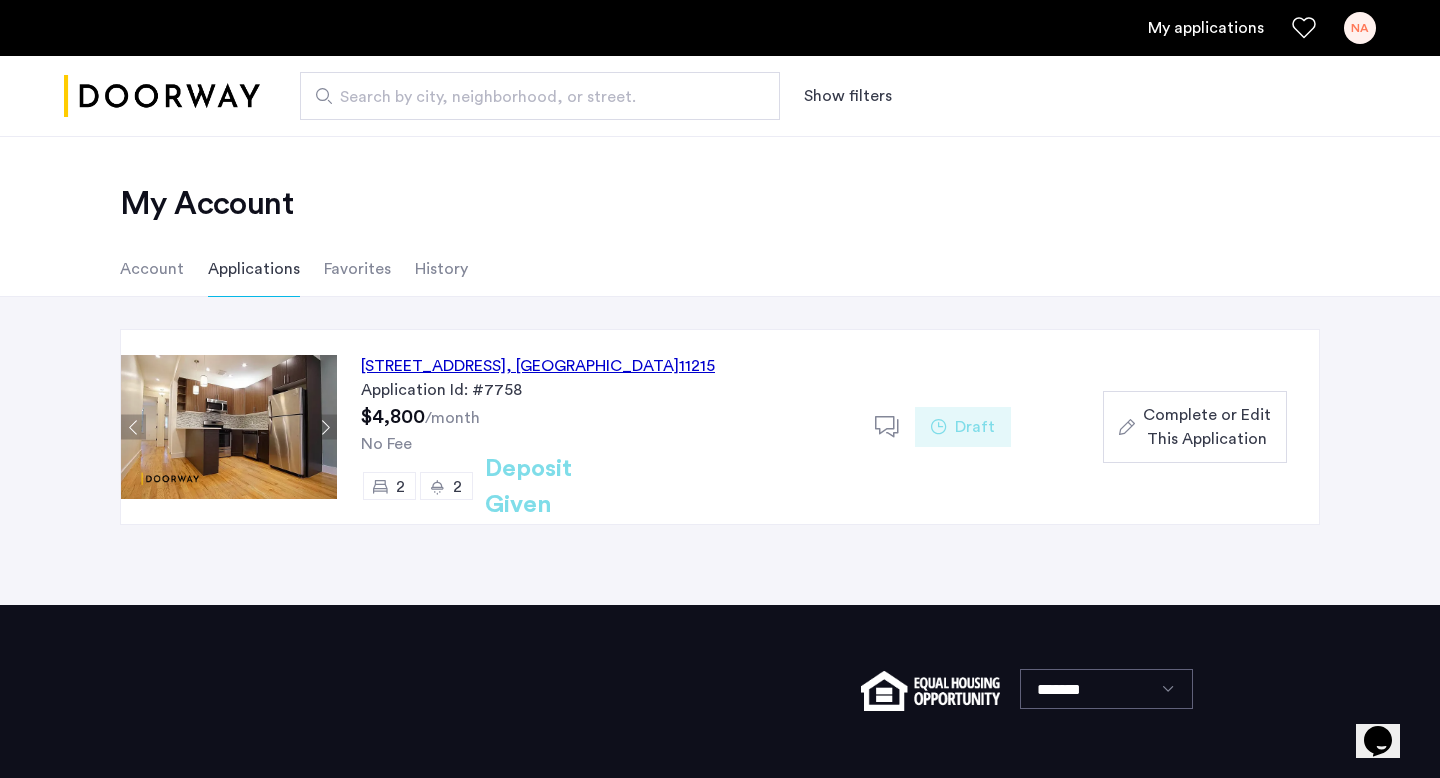 click on "Complete or Edit This Application" 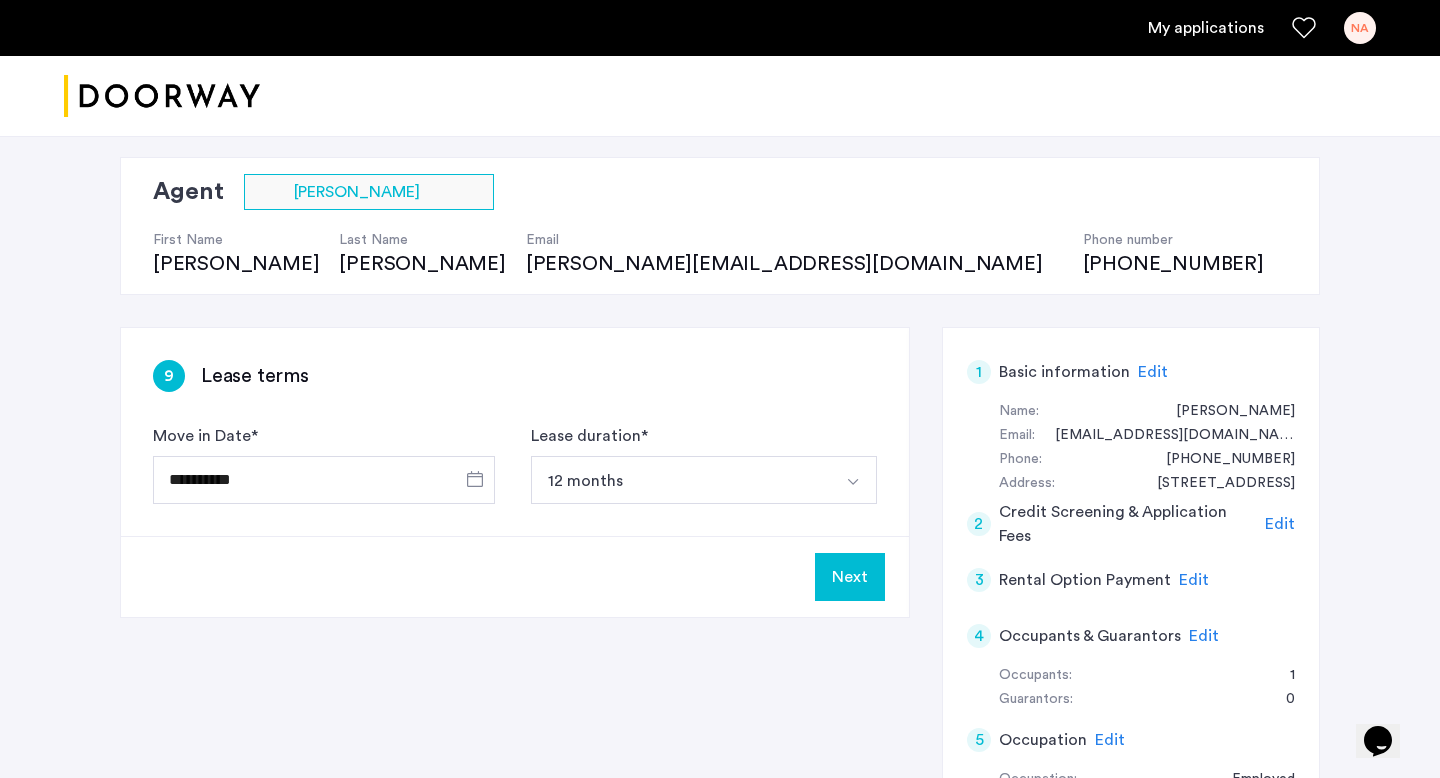 scroll, scrollTop: 129, scrollLeft: 0, axis: vertical 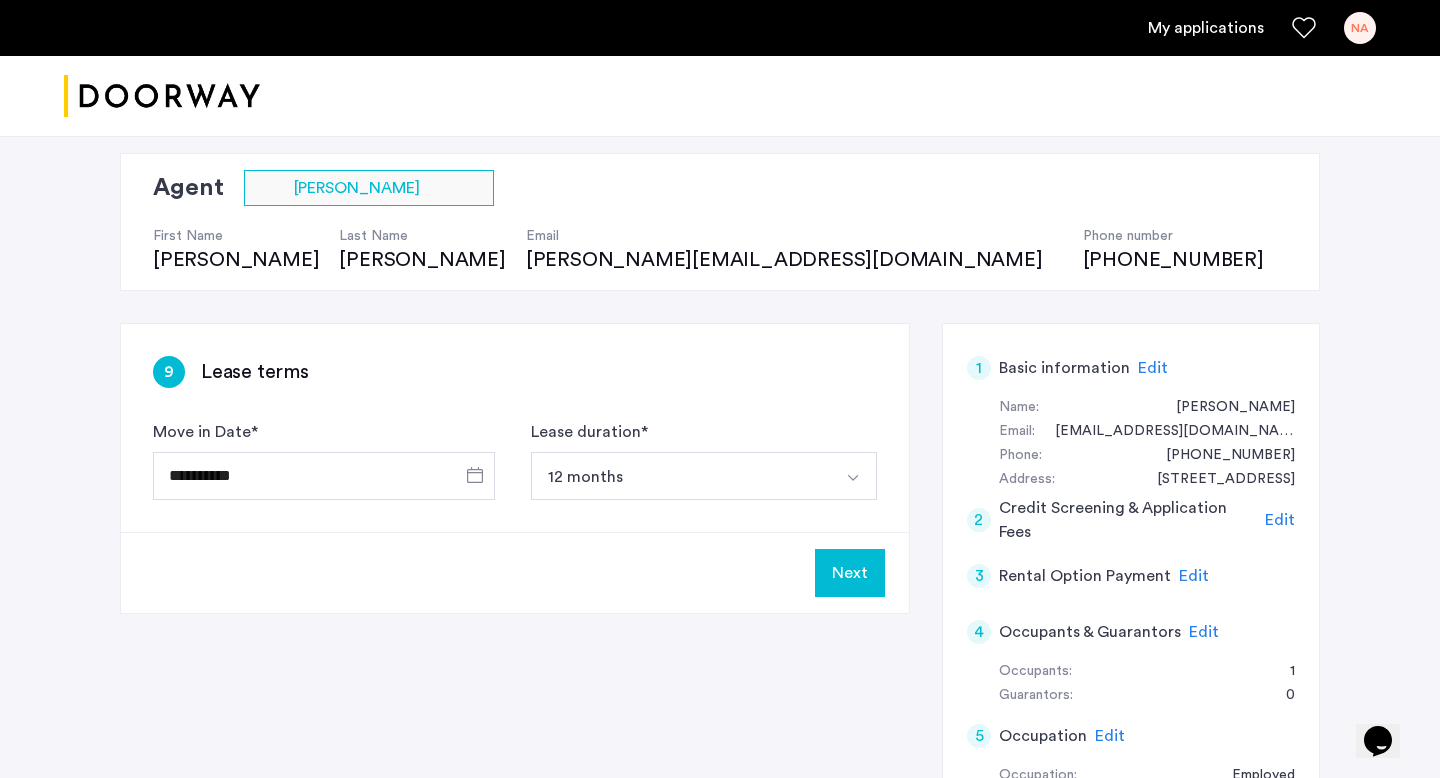 click on "12 months" at bounding box center (680, 476) 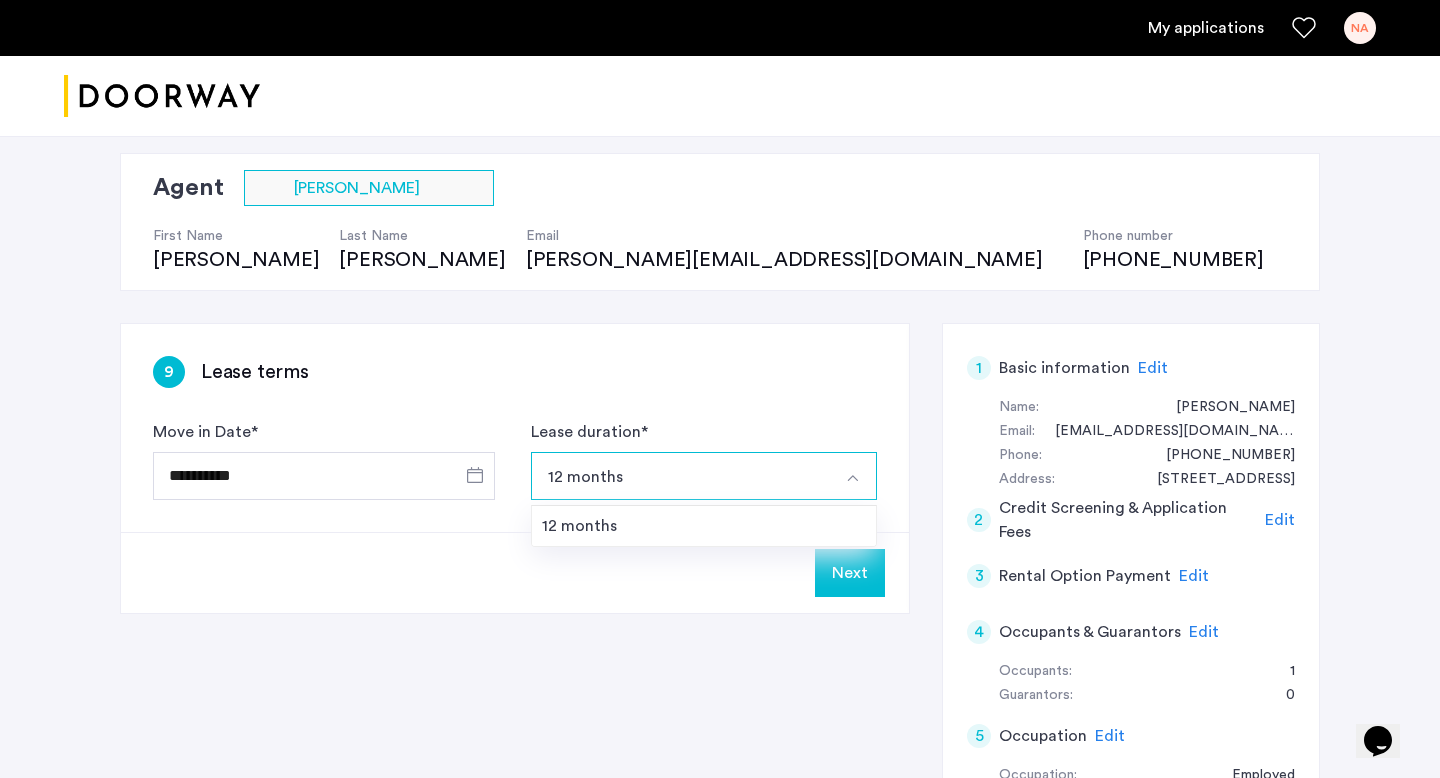 click on "Next" 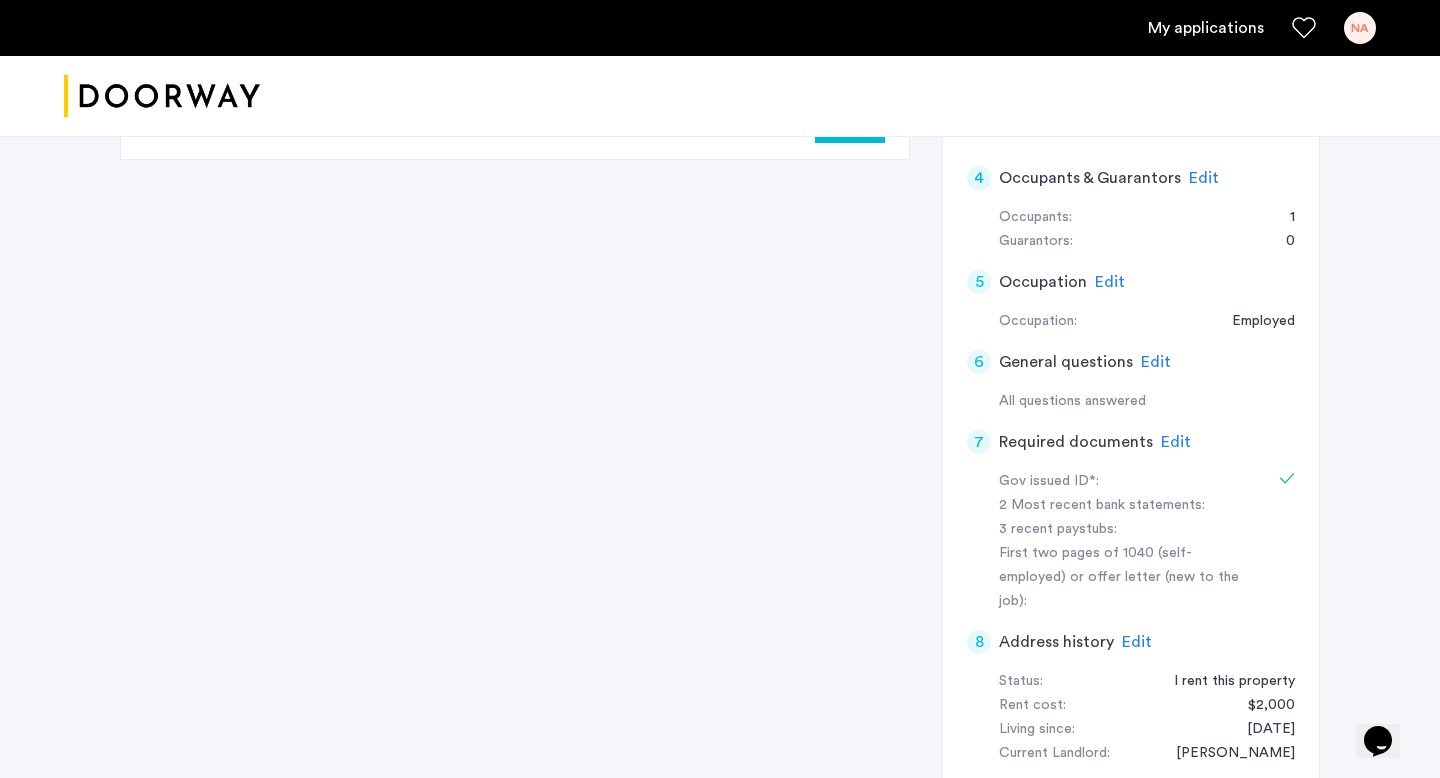 scroll, scrollTop: 544, scrollLeft: 0, axis: vertical 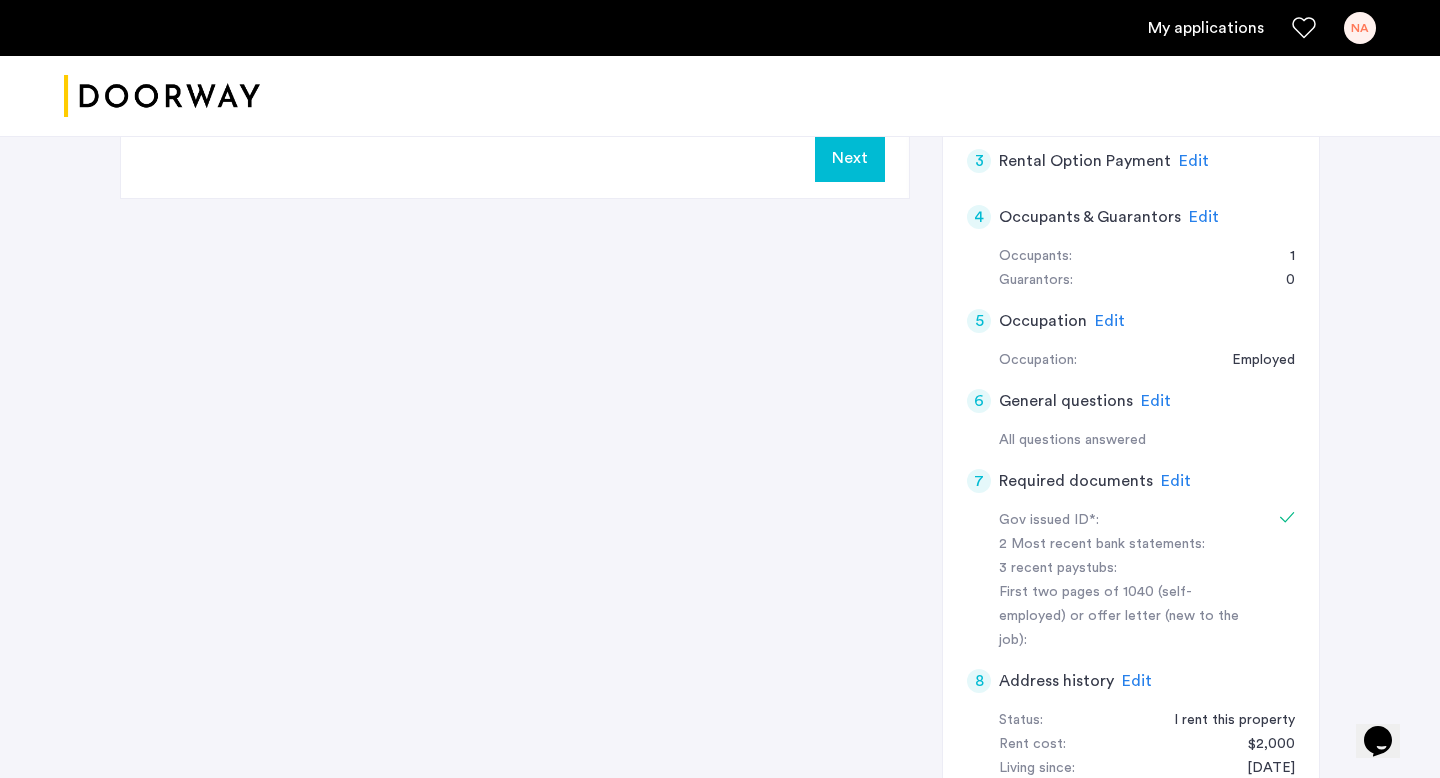 click on "Edit" 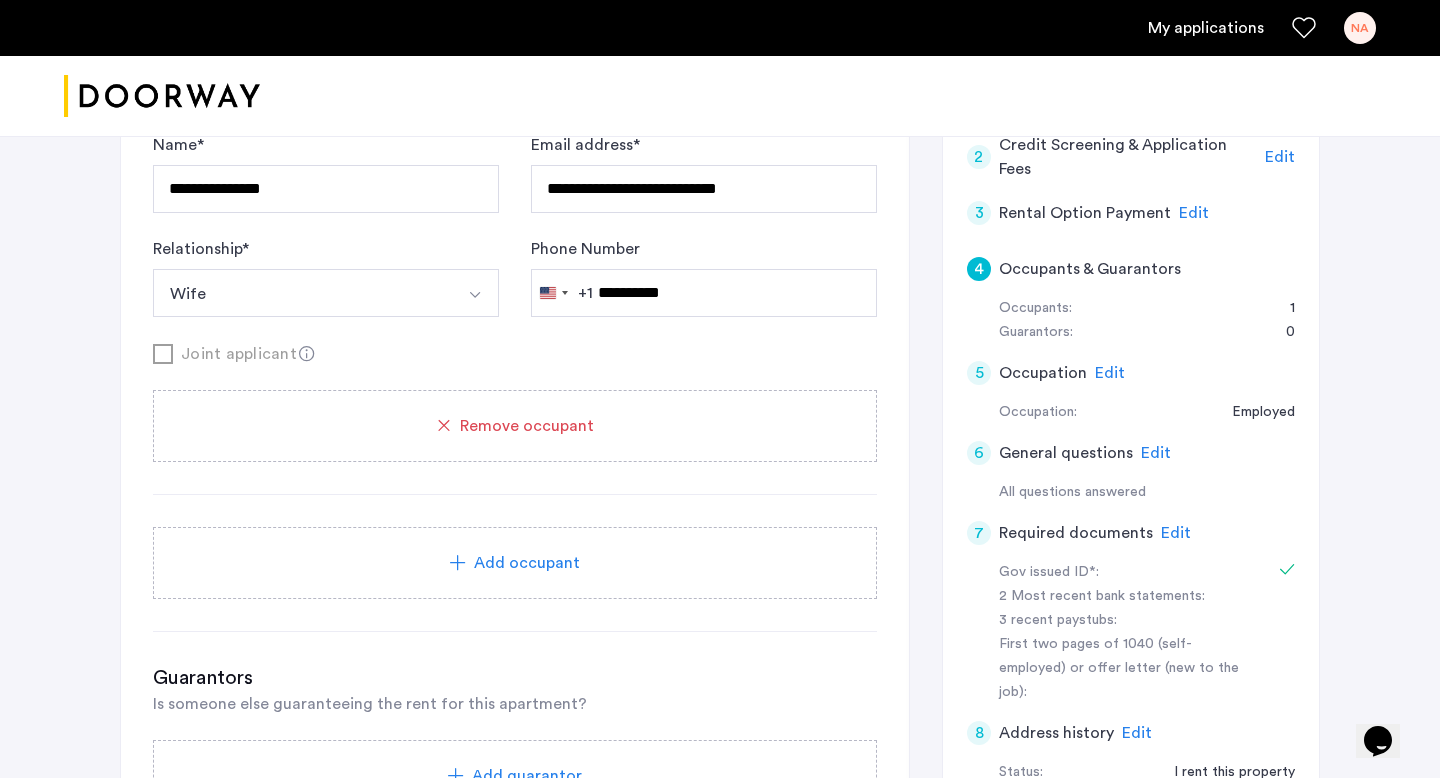 scroll, scrollTop: 517, scrollLeft: 0, axis: vertical 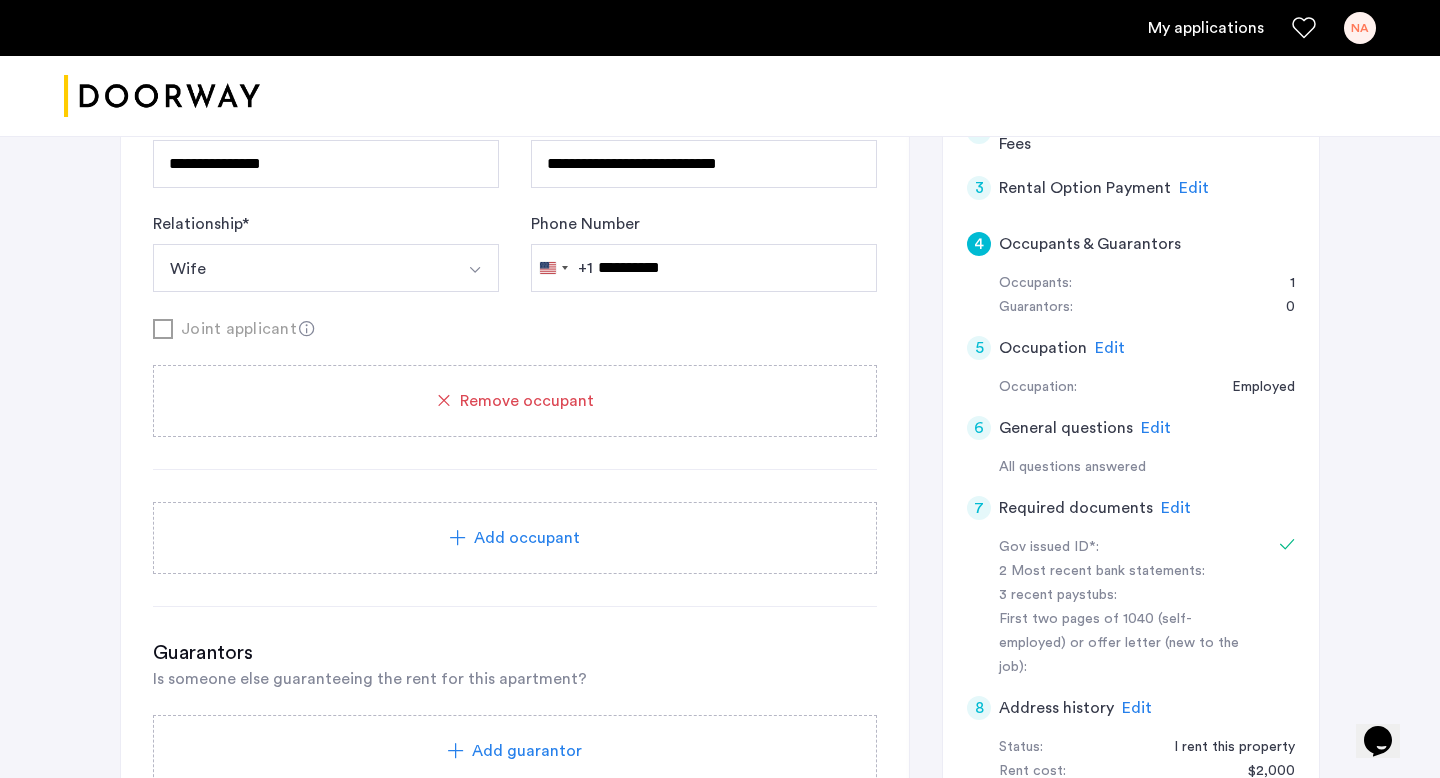 click on "Add occupant" 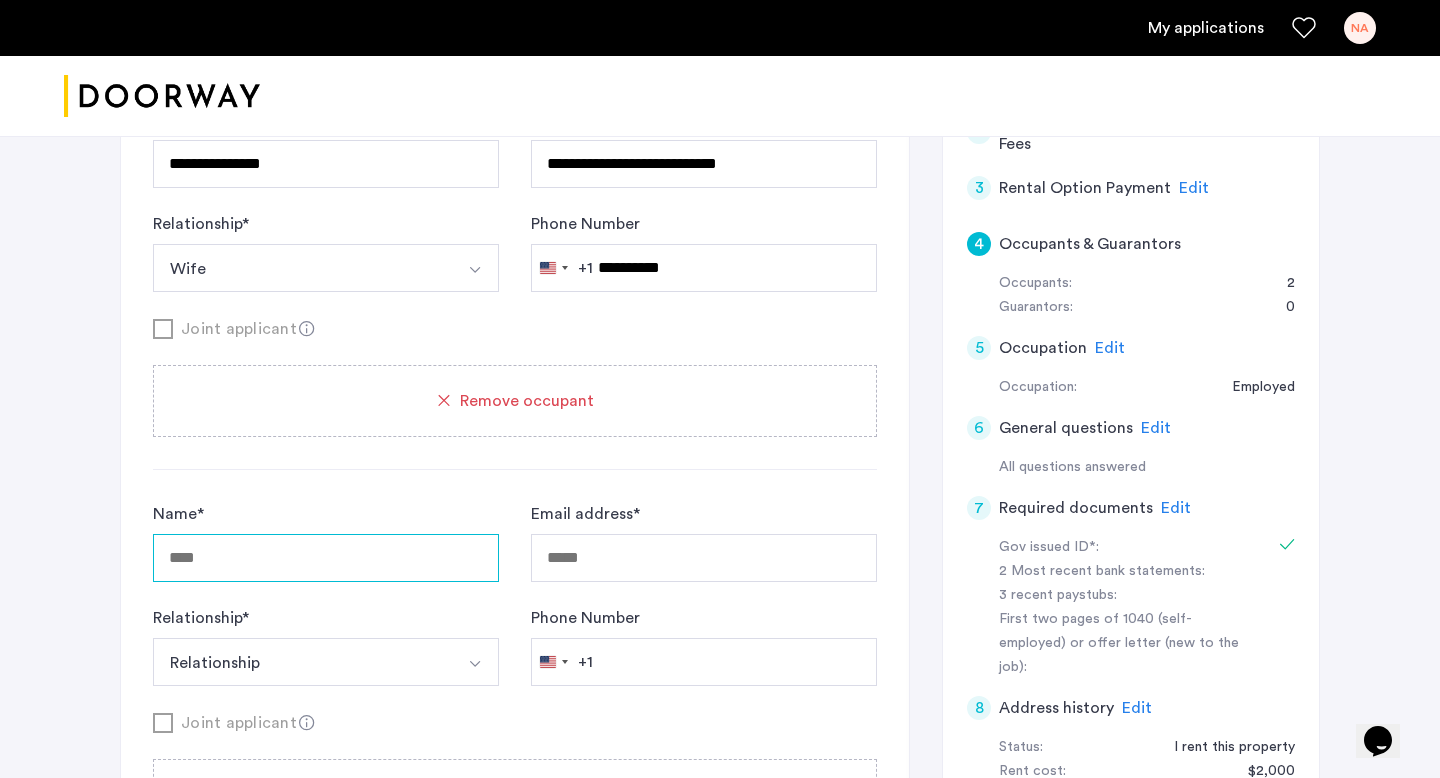click on "Name  *" at bounding box center [326, 558] 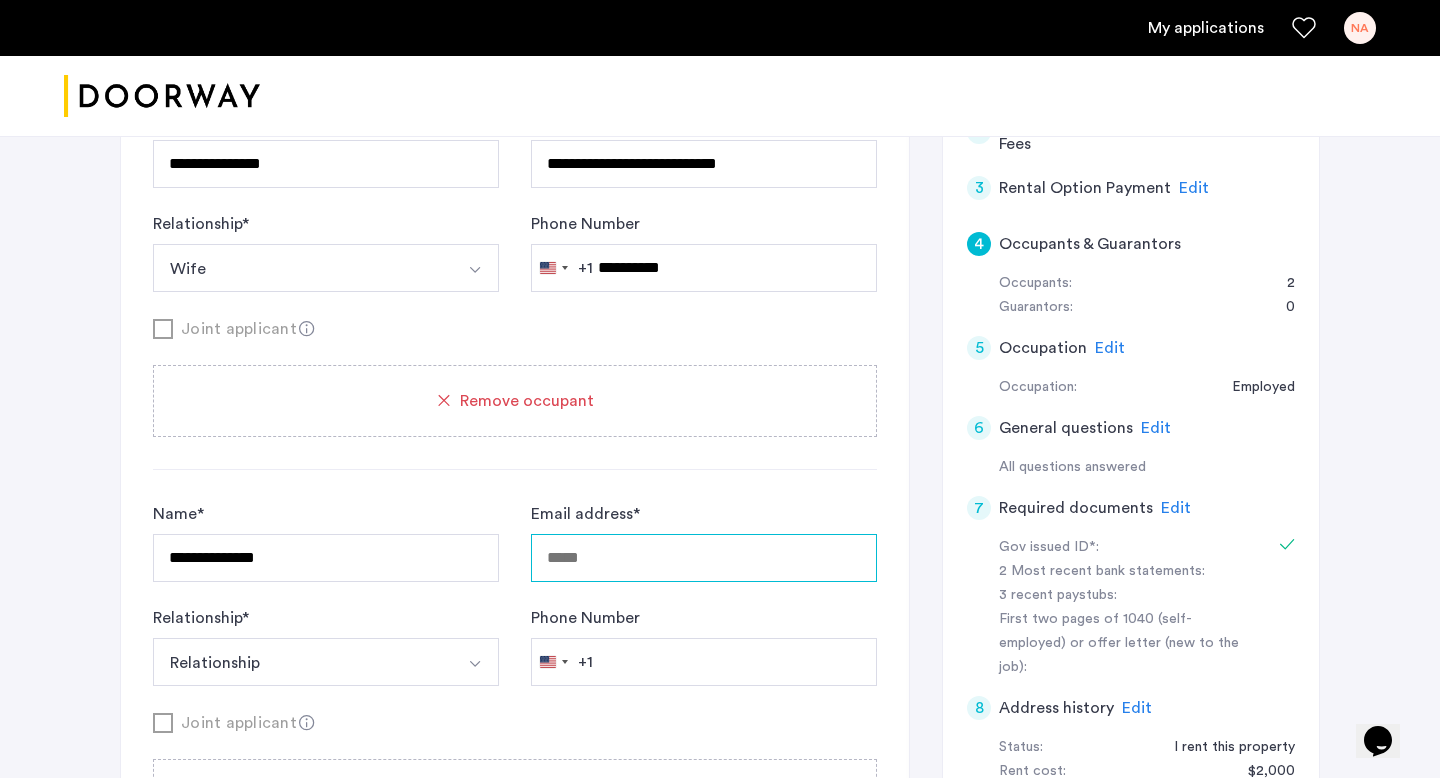 type on "**********" 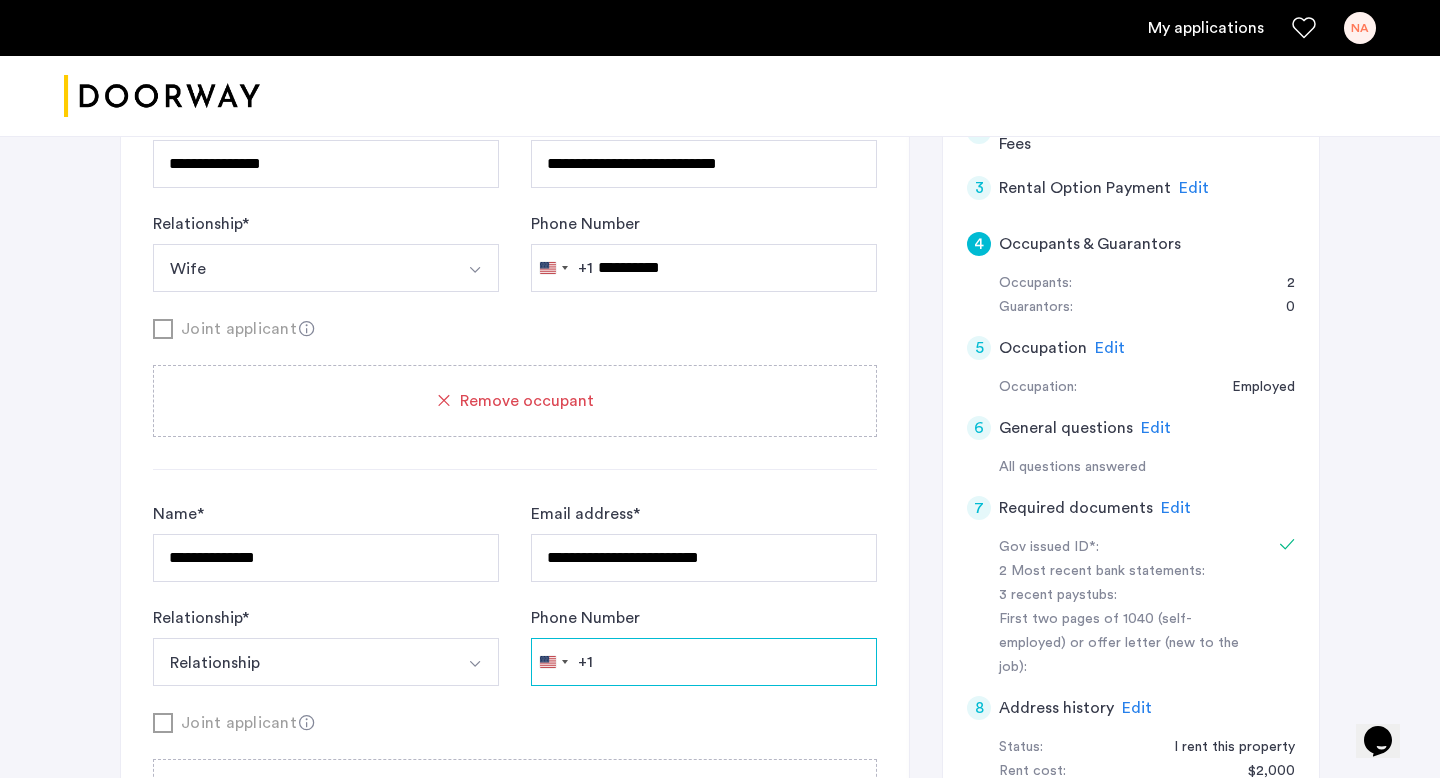 type on "**********" 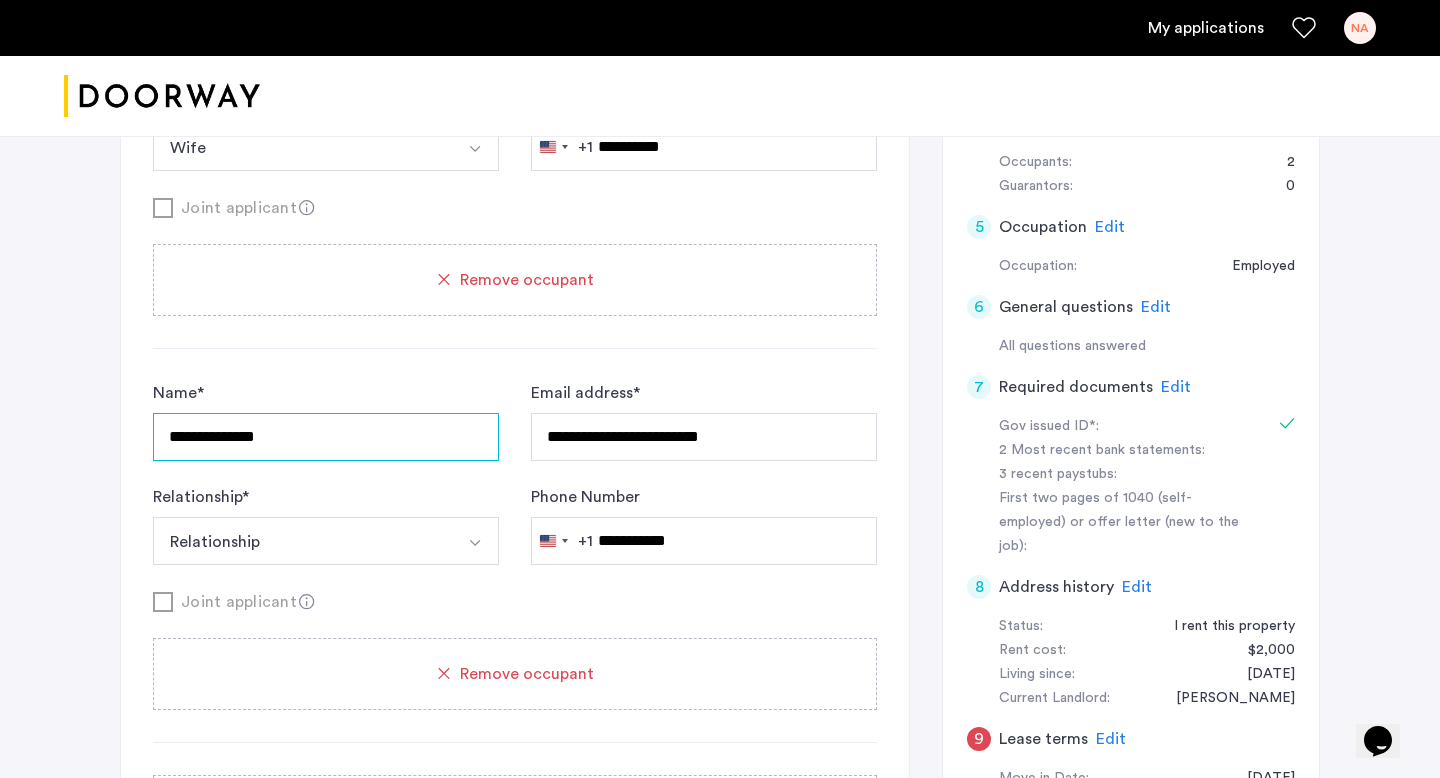 scroll, scrollTop: 651, scrollLeft: 0, axis: vertical 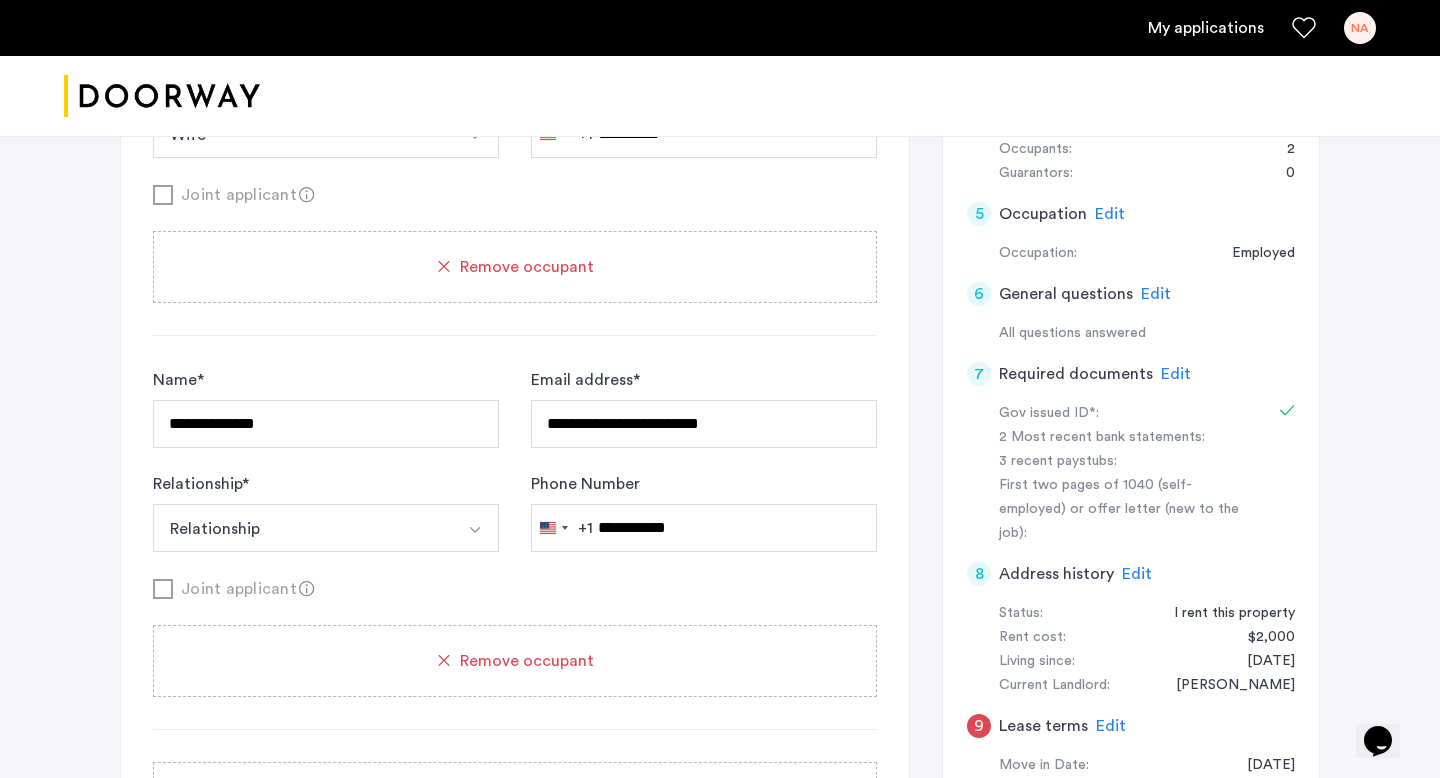 click on "Relationship" at bounding box center [302, 528] 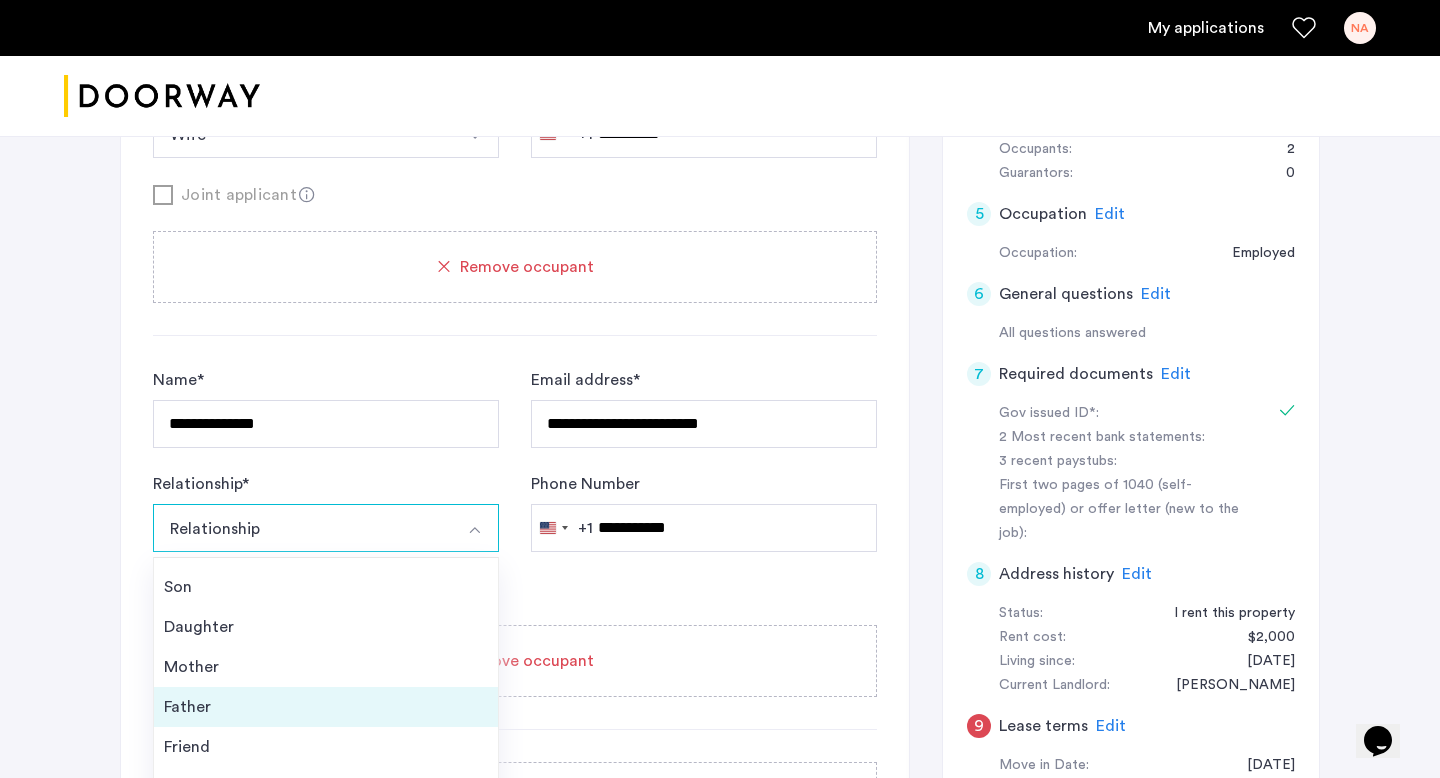 scroll, scrollTop: 72, scrollLeft: 0, axis: vertical 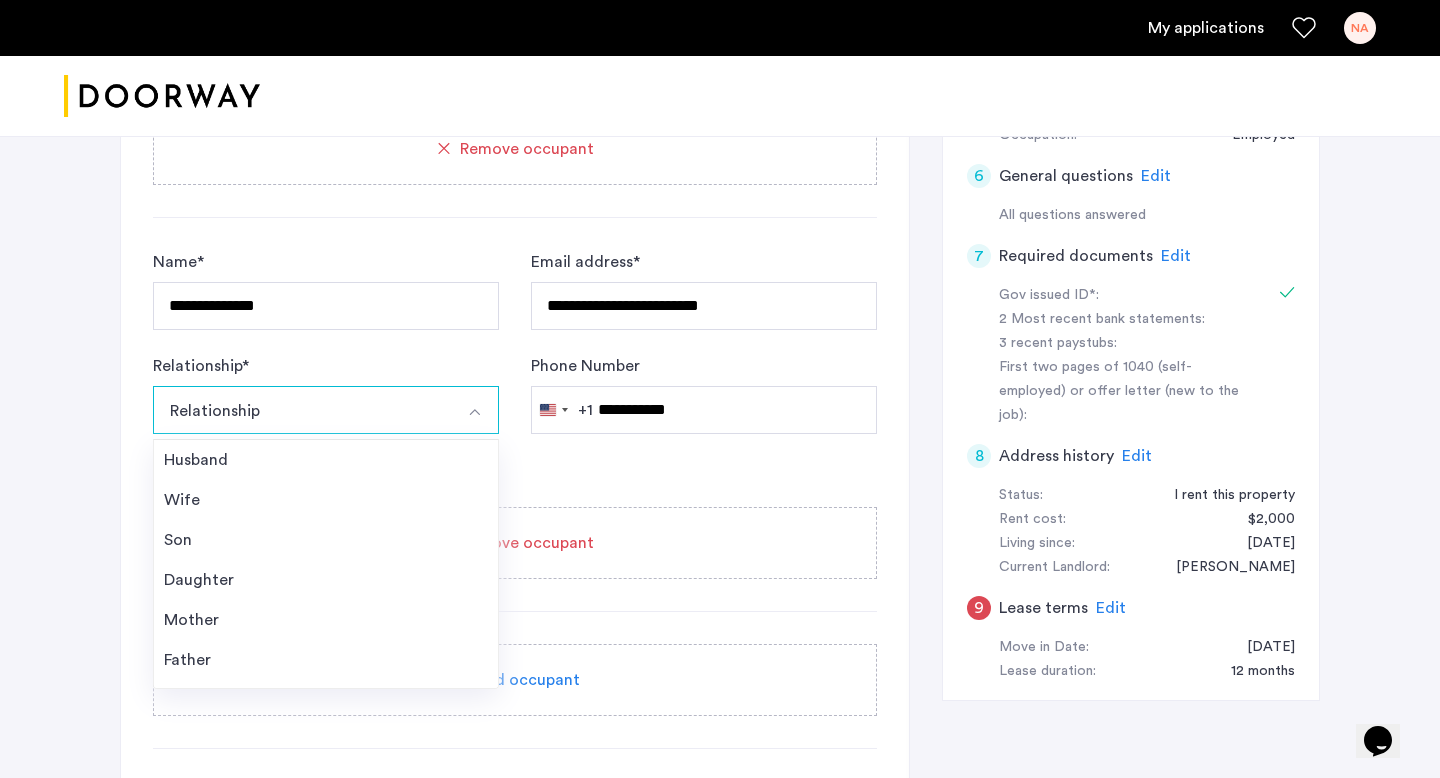 click on "**********" 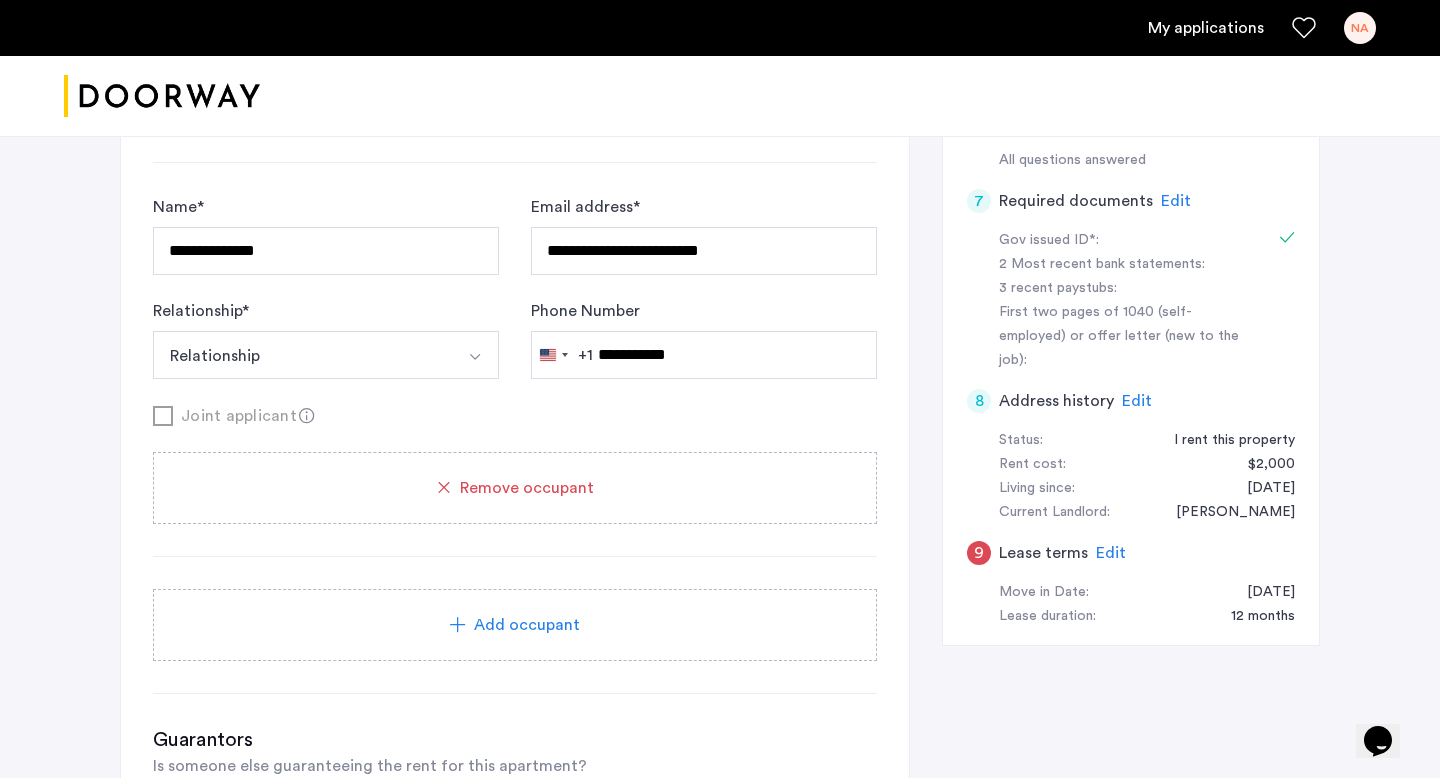 scroll, scrollTop: 811, scrollLeft: 0, axis: vertical 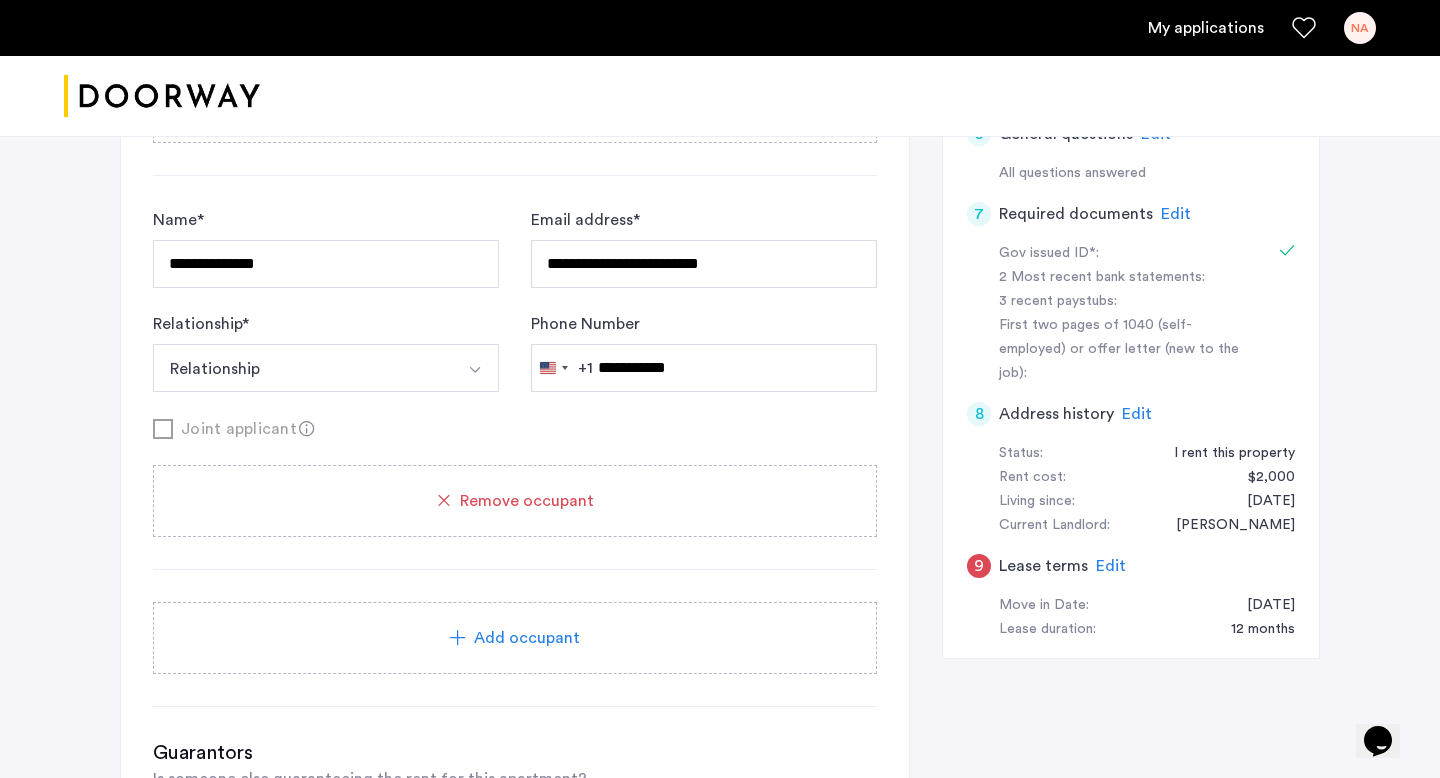 click 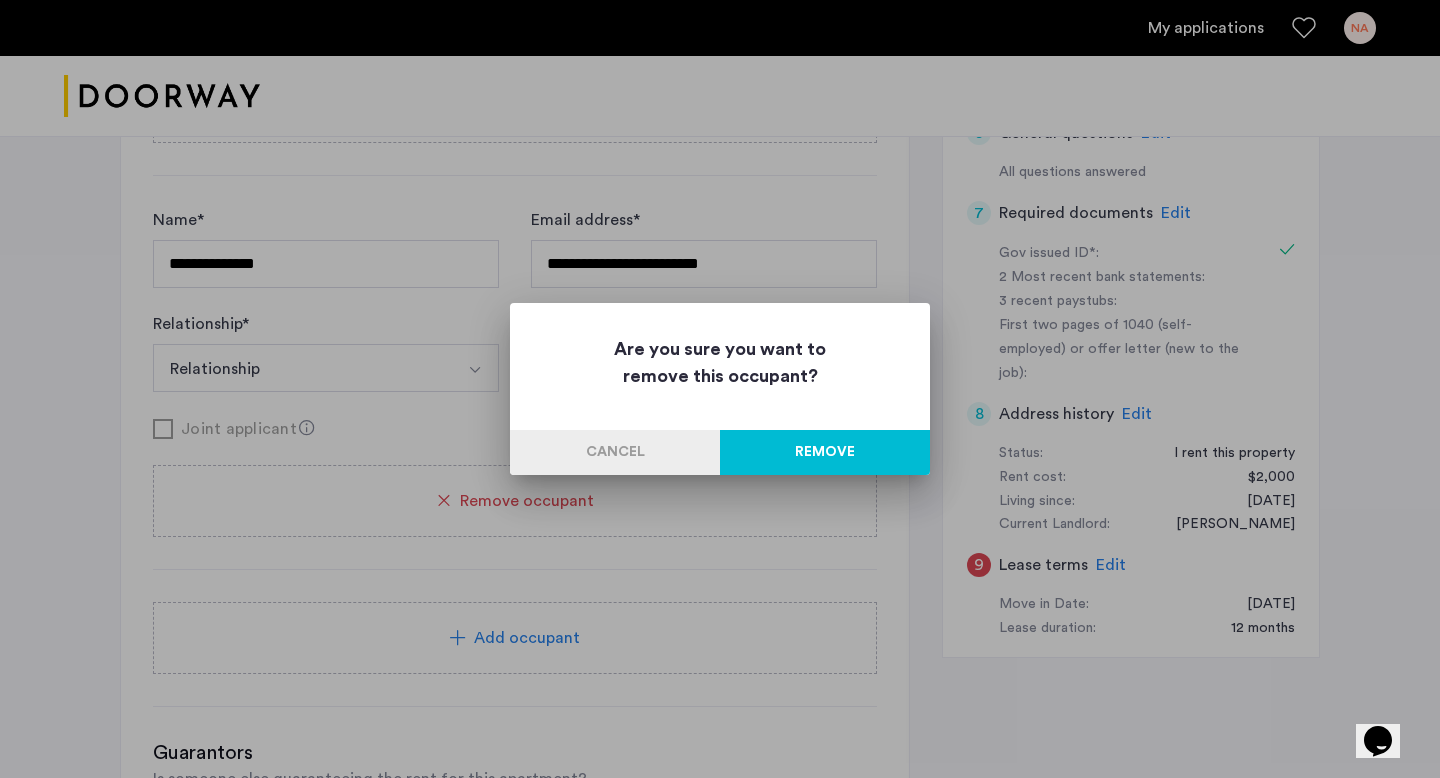 scroll, scrollTop: 0, scrollLeft: 0, axis: both 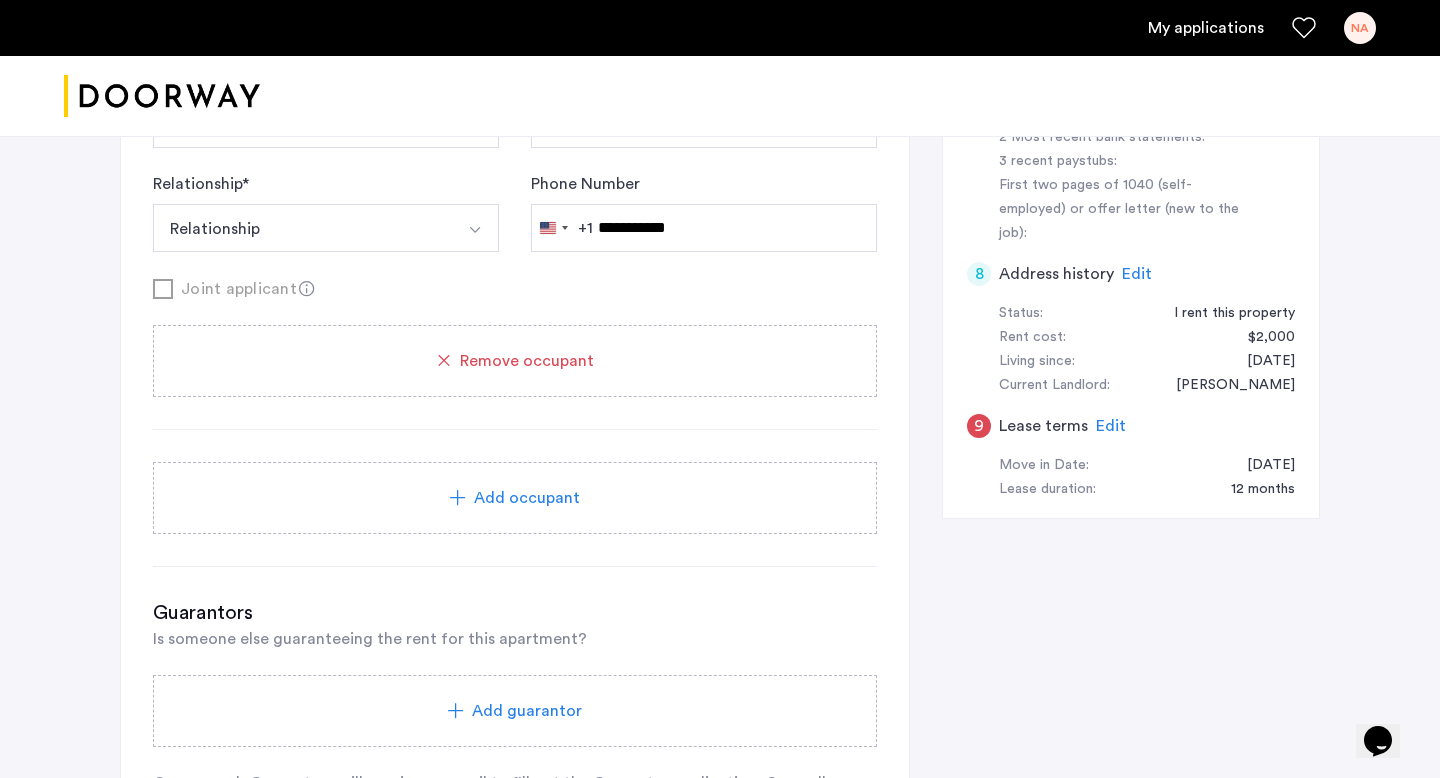 click on "Remove occupant" 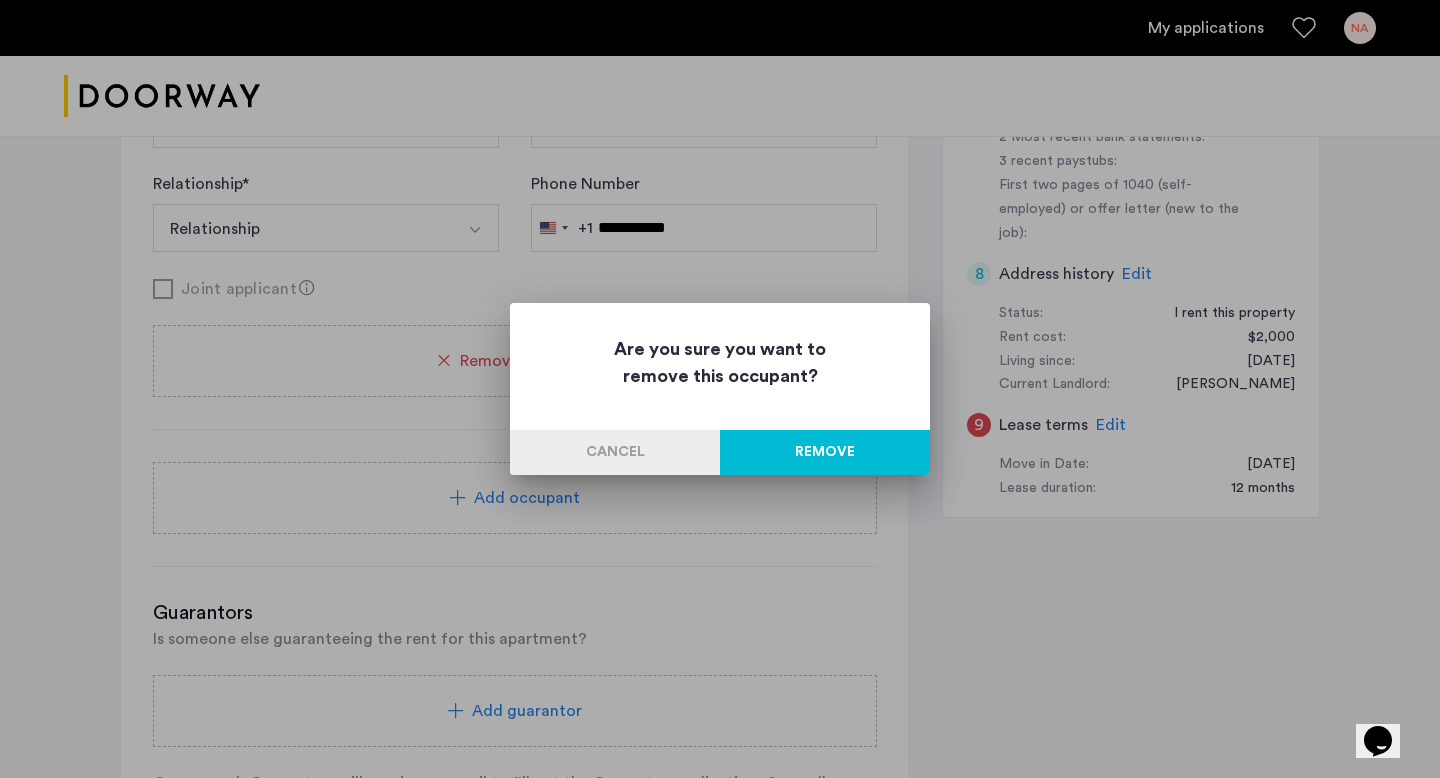 scroll, scrollTop: 0, scrollLeft: 0, axis: both 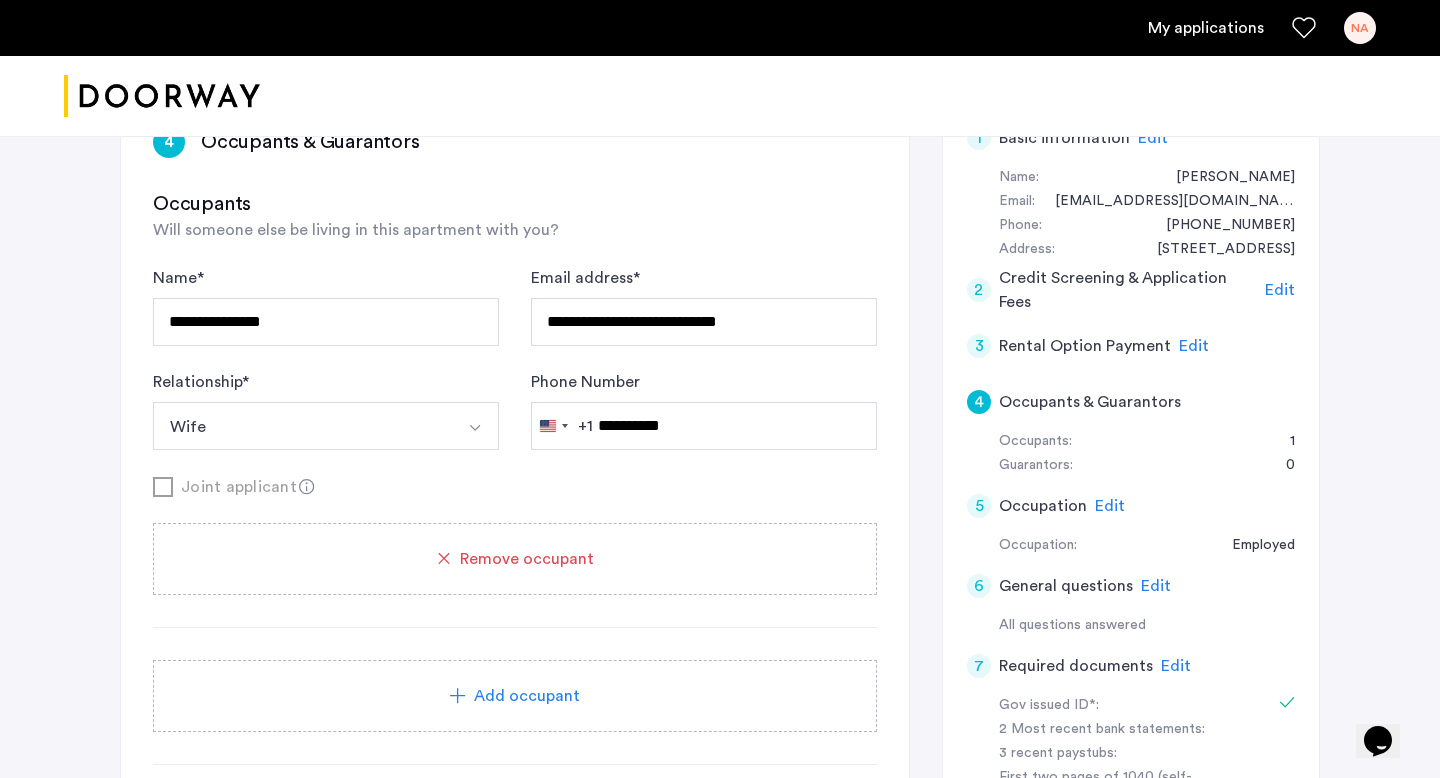 click on "Edit" 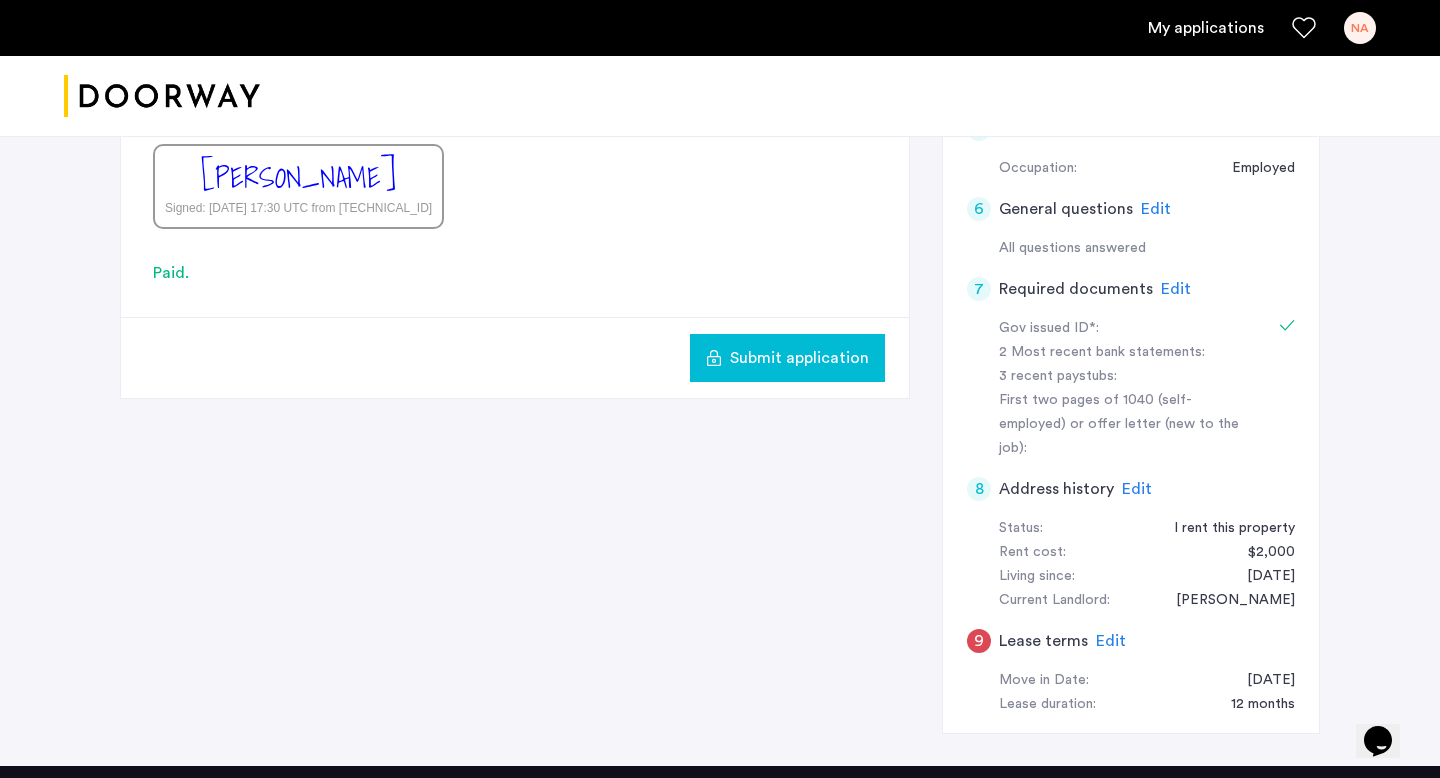 scroll, scrollTop: 737, scrollLeft: 0, axis: vertical 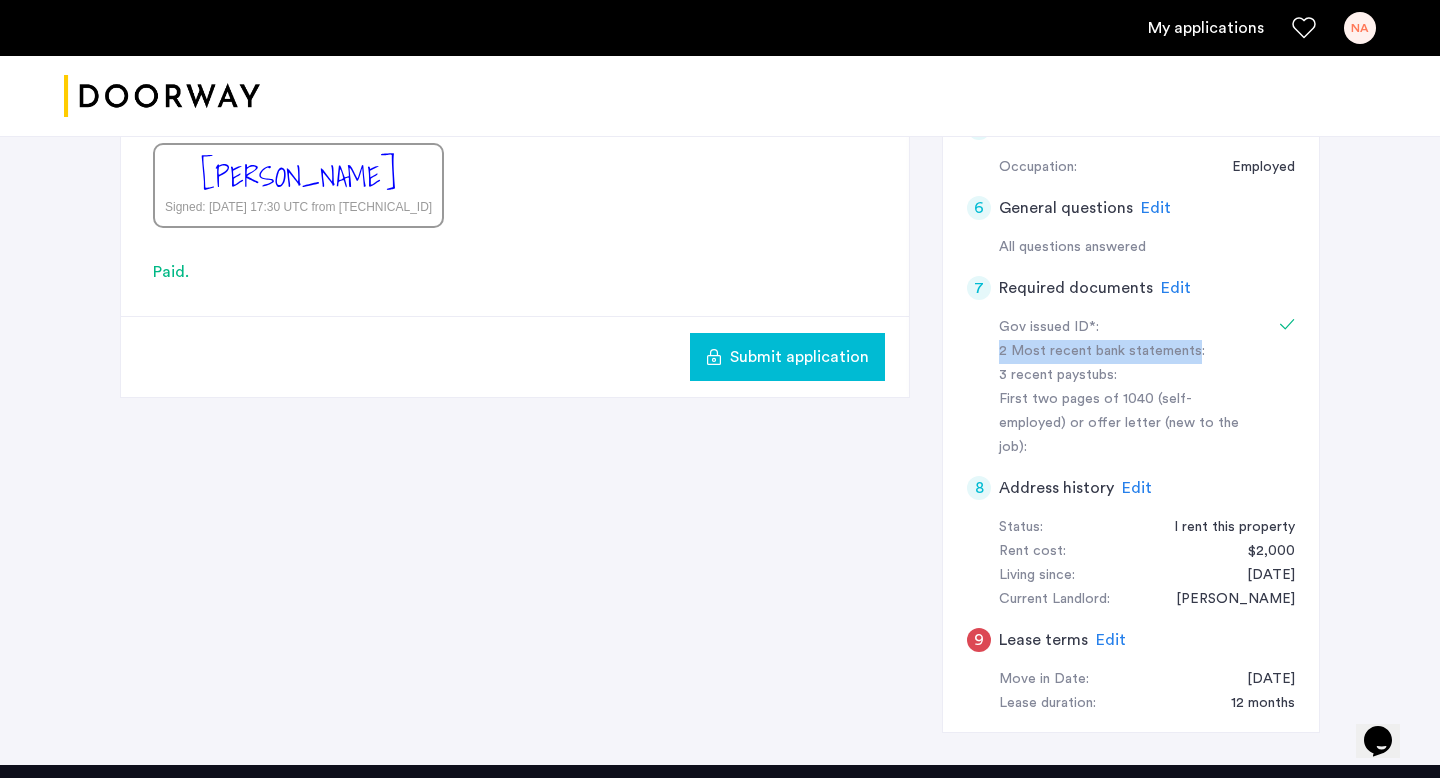drag, startPoint x: 998, startPoint y: 348, endPoint x: 1192, endPoint y: 354, distance: 194.09276 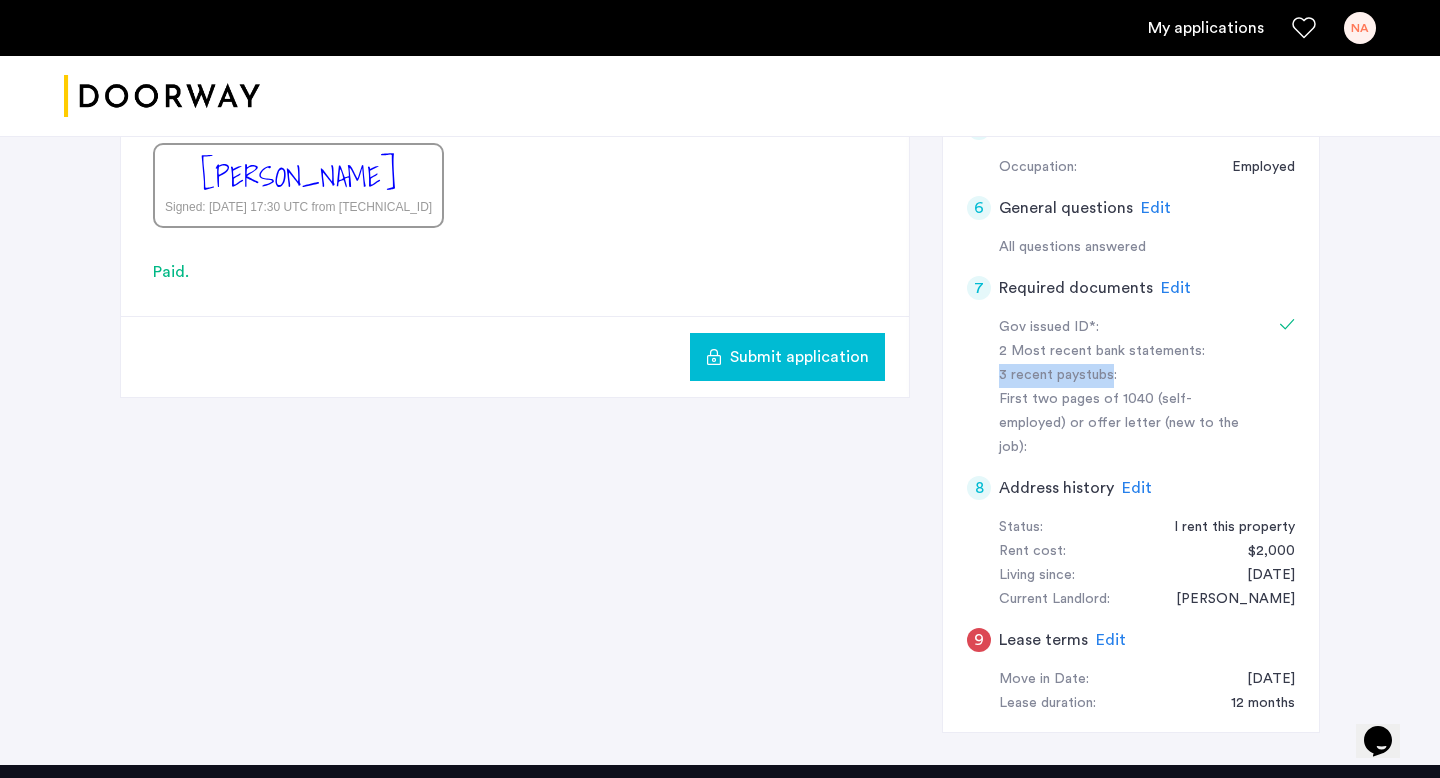 drag, startPoint x: 1001, startPoint y: 374, endPoint x: 1110, endPoint y: 373, distance: 109.004585 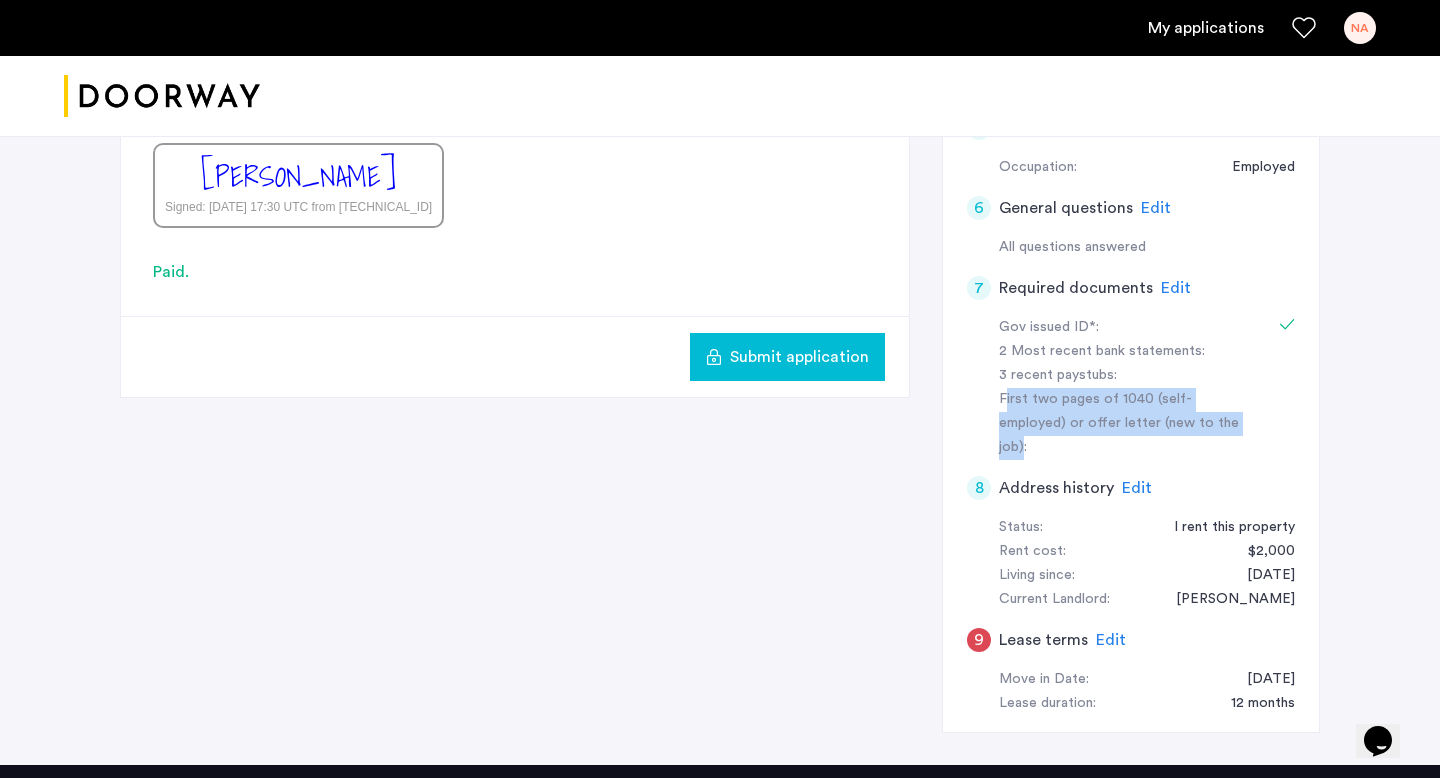drag, startPoint x: 1003, startPoint y: 400, endPoint x: 1185, endPoint y: 425, distance: 183.70901 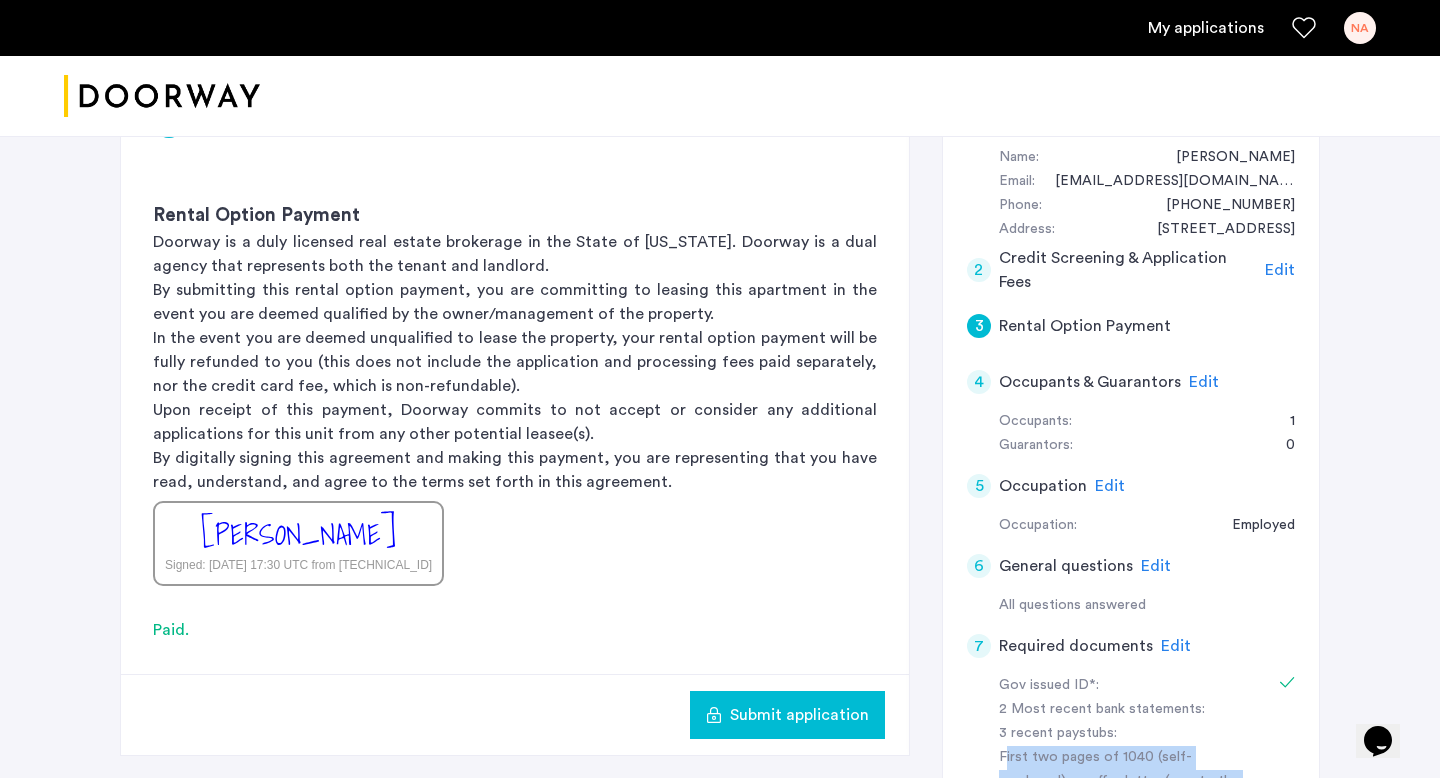 scroll, scrollTop: 377, scrollLeft: 0, axis: vertical 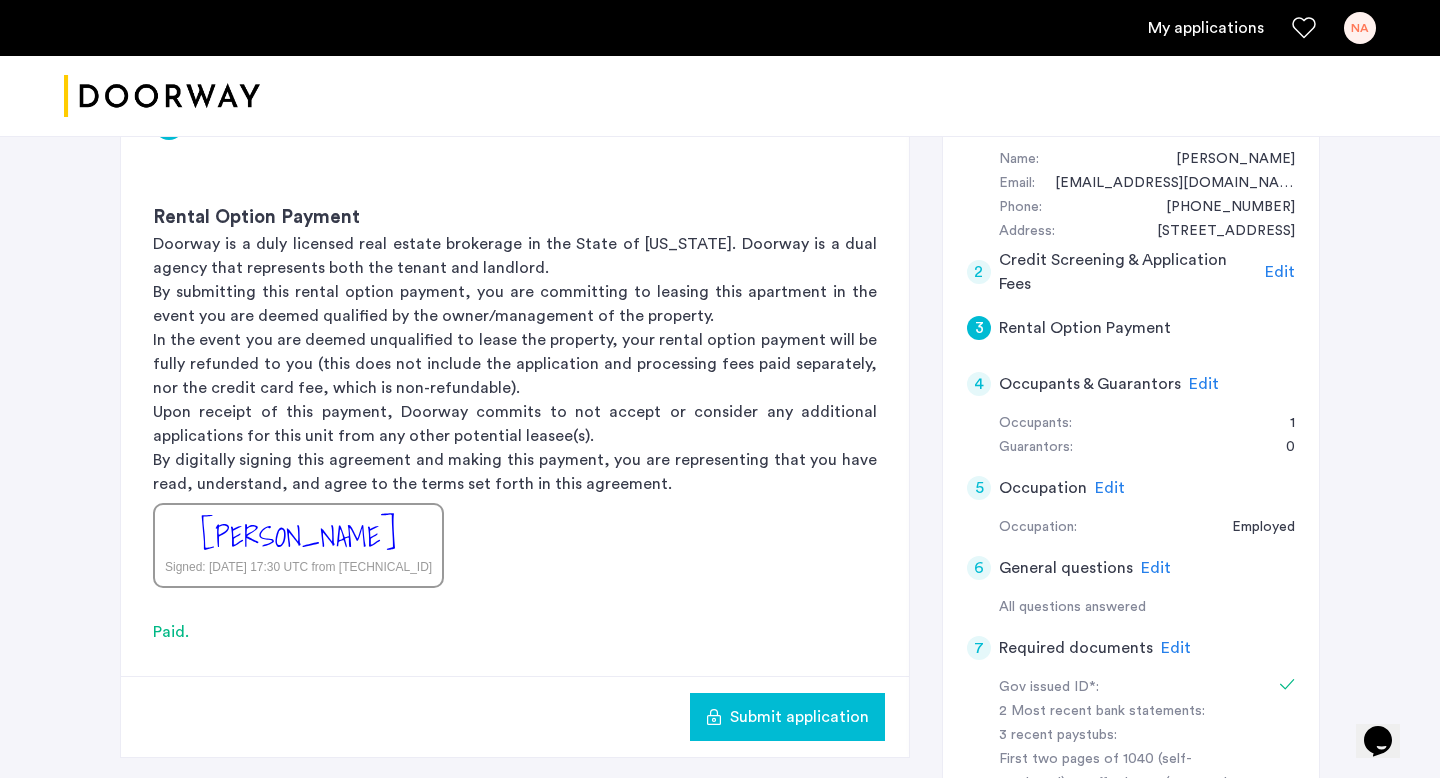 click on "Rental Option Payment" 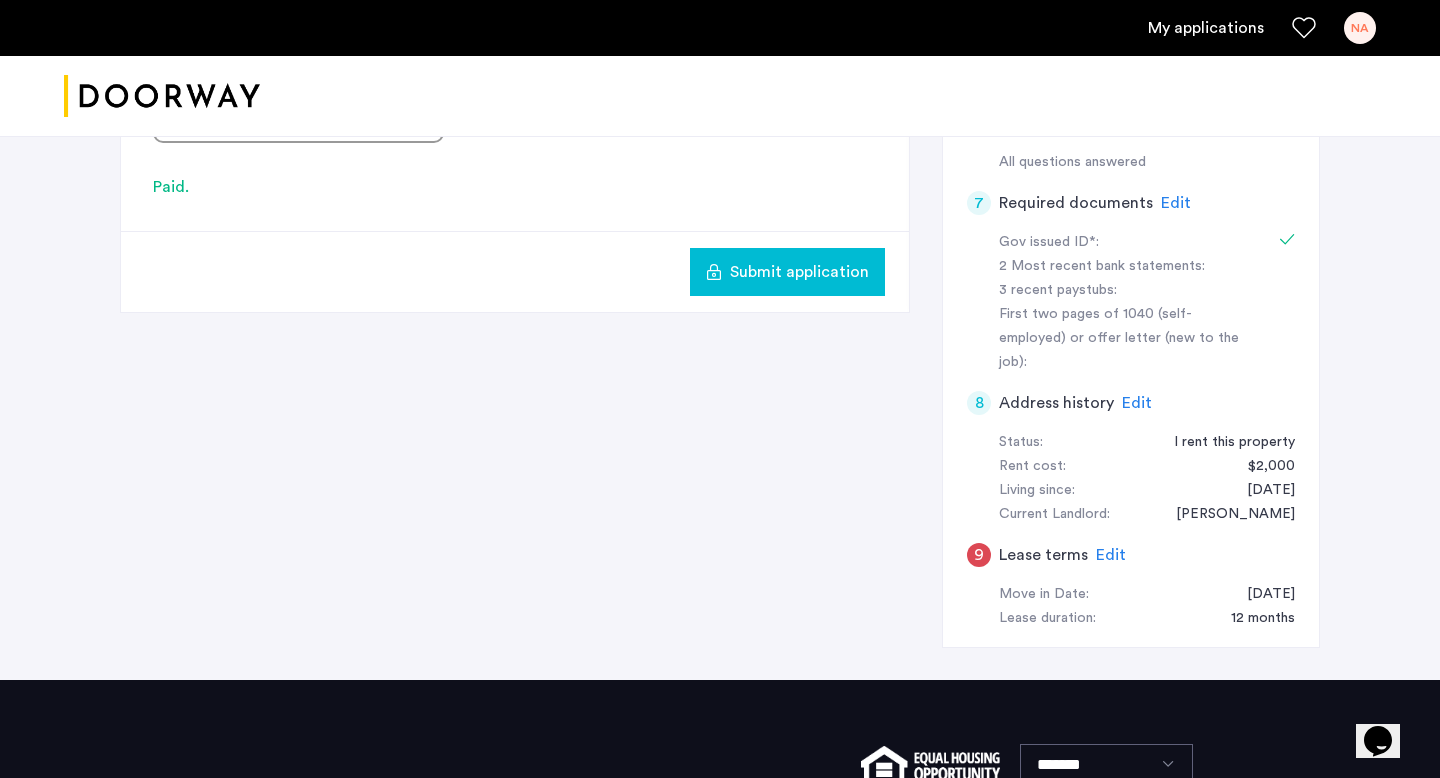 scroll, scrollTop: 832, scrollLeft: 0, axis: vertical 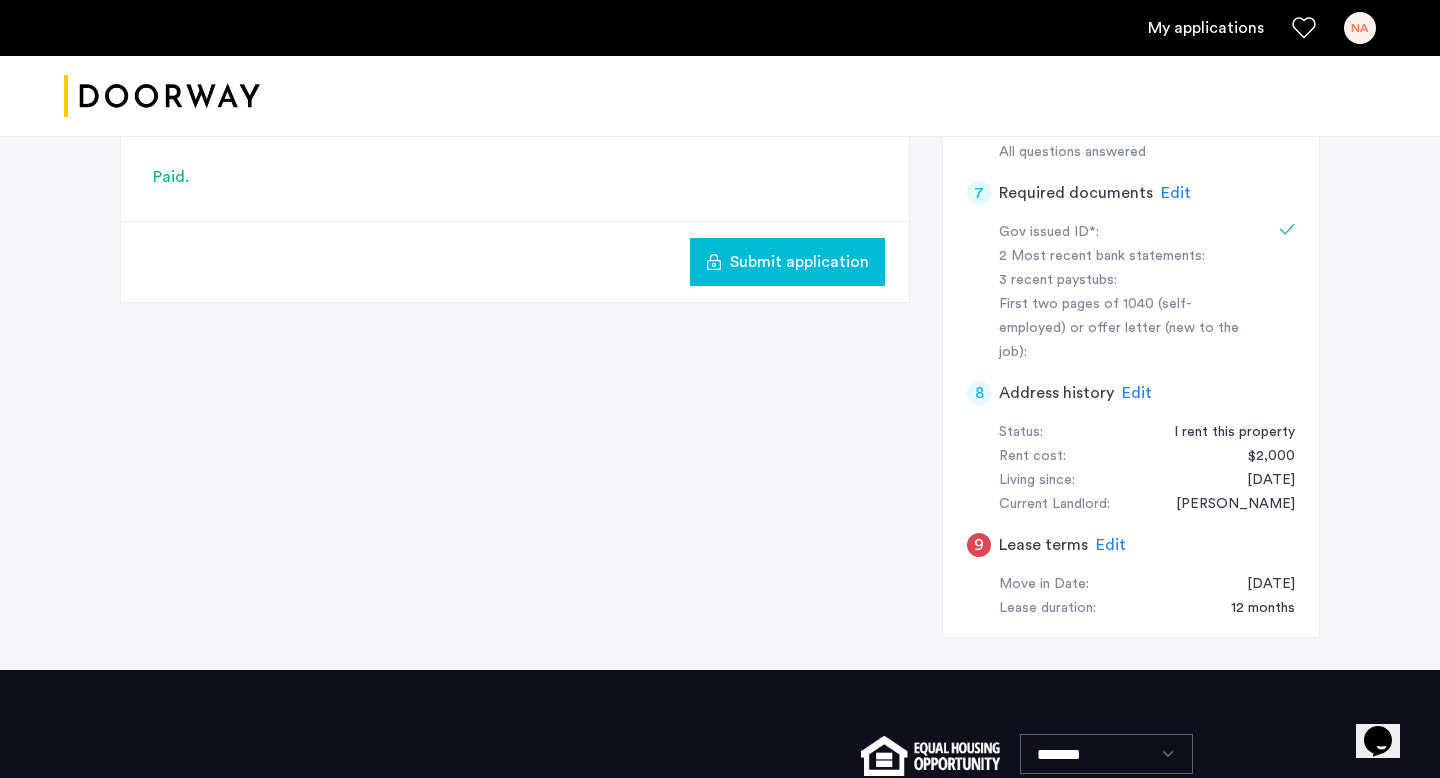 click on "Edit" 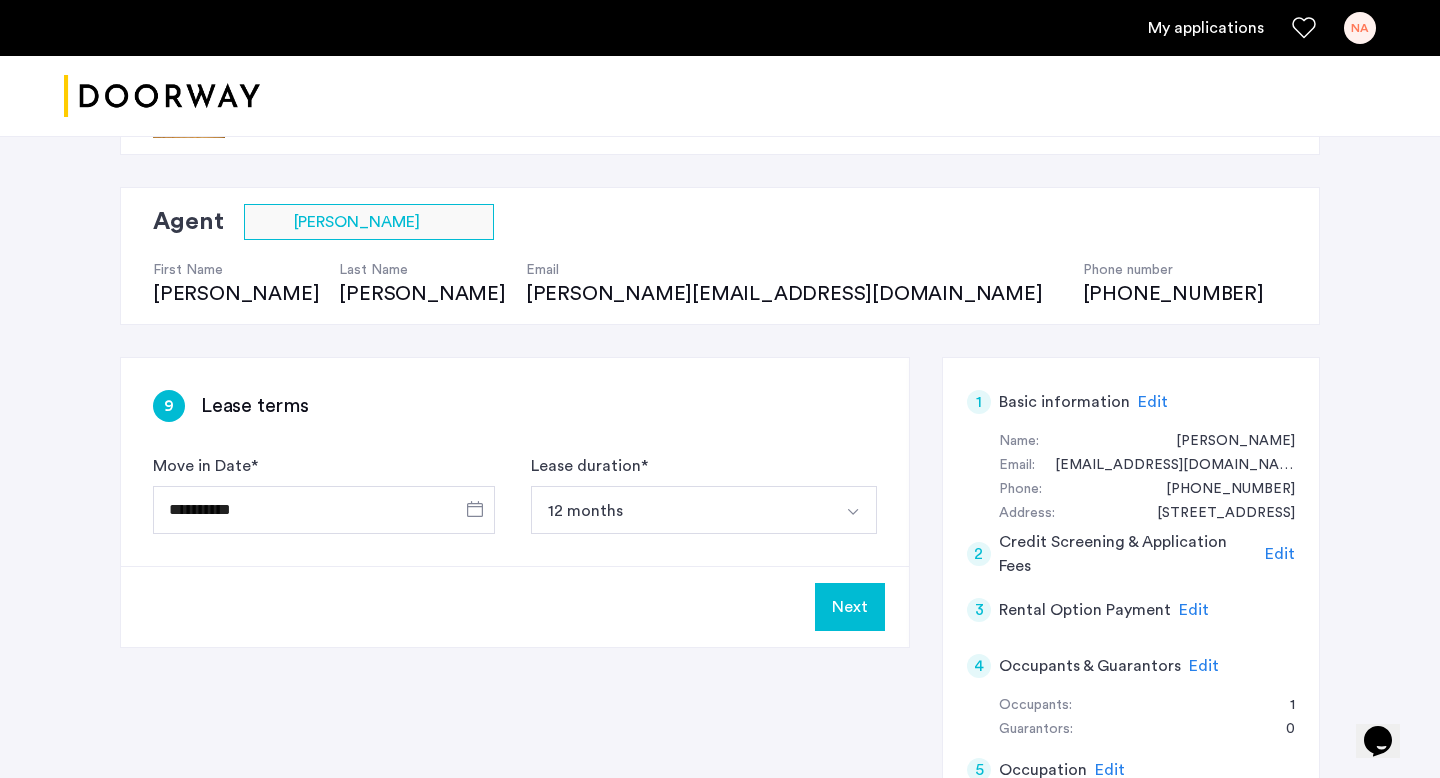 scroll, scrollTop: 78, scrollLeft: 0, axis: vertical 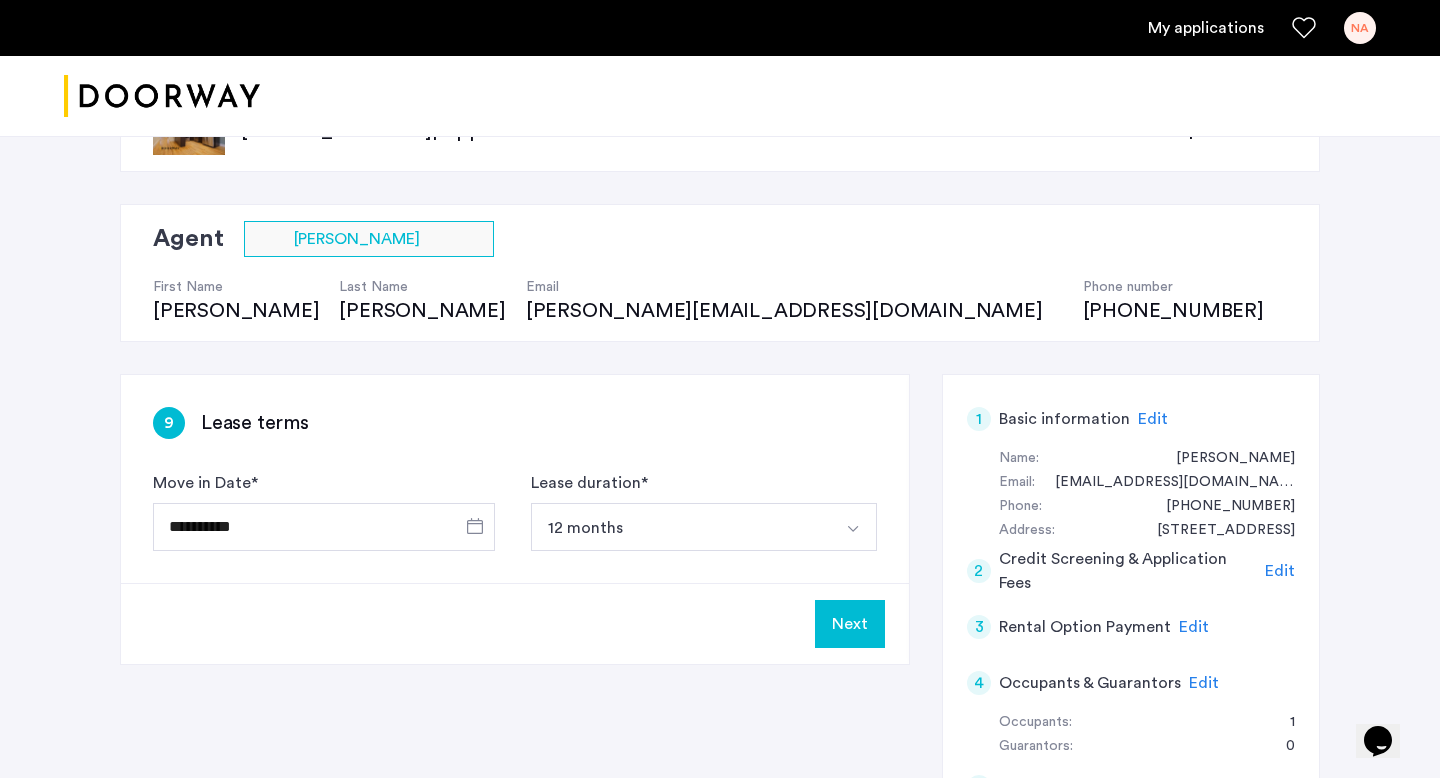 click on "12 months" at bounding box center [680, 527] 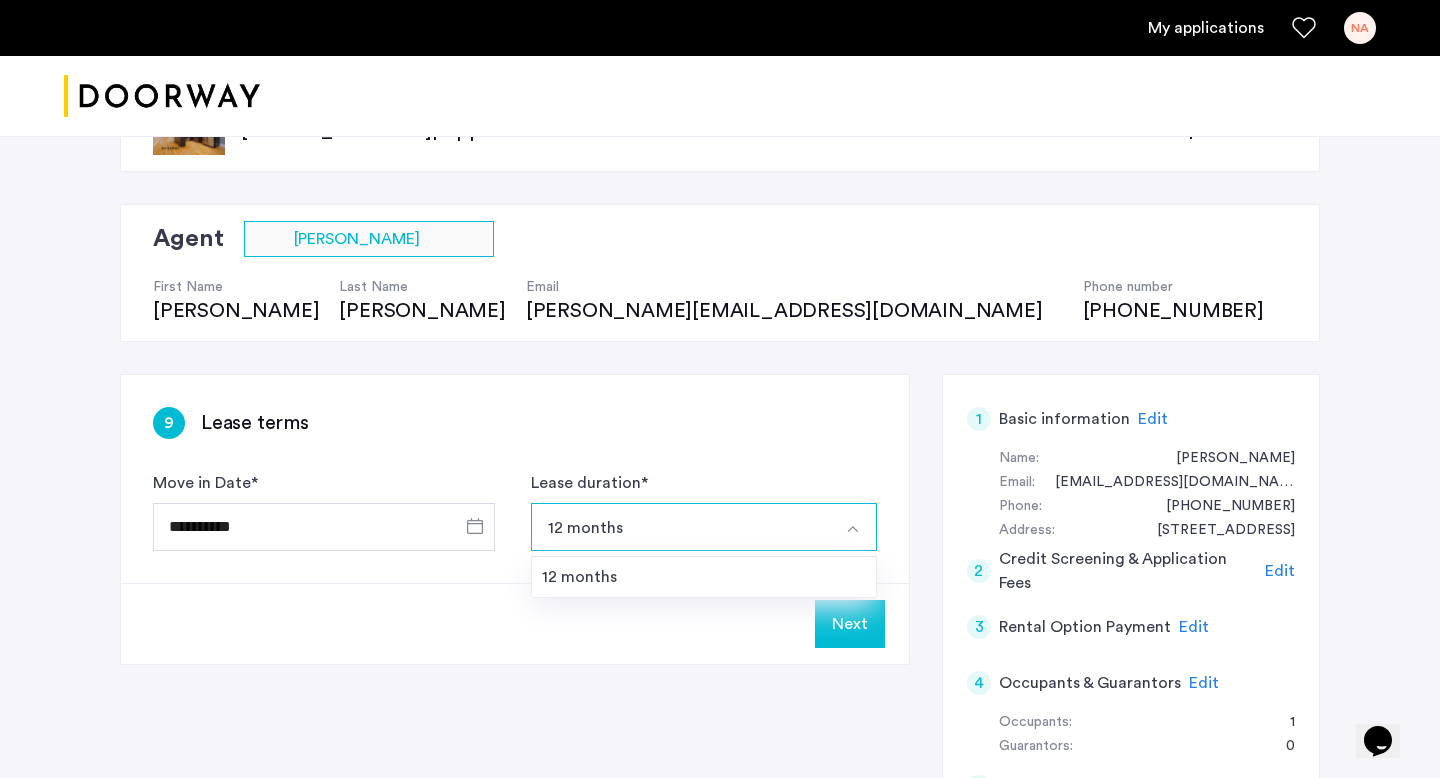click on "Next" 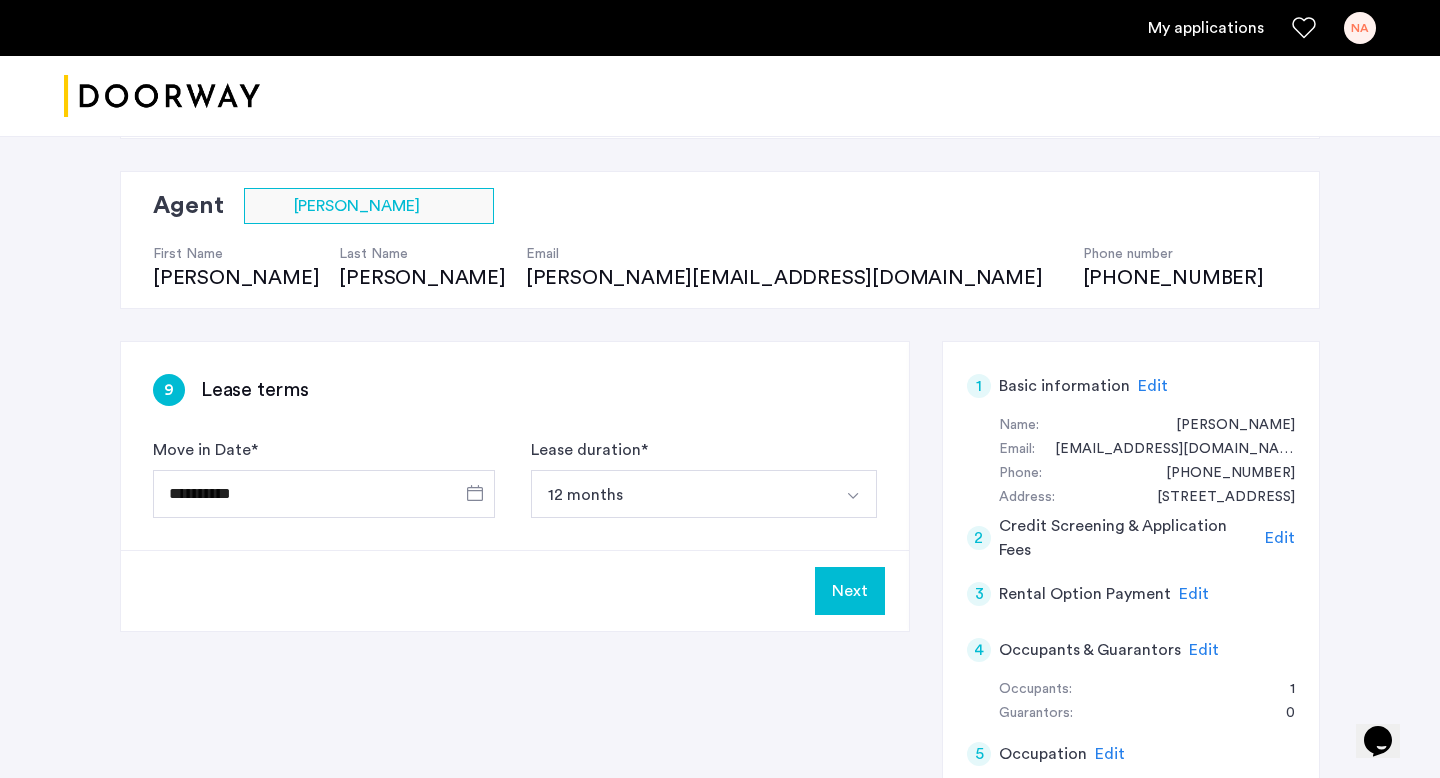 scroll, scrollTop: 113, scrollLeft: 0, axis: vertical 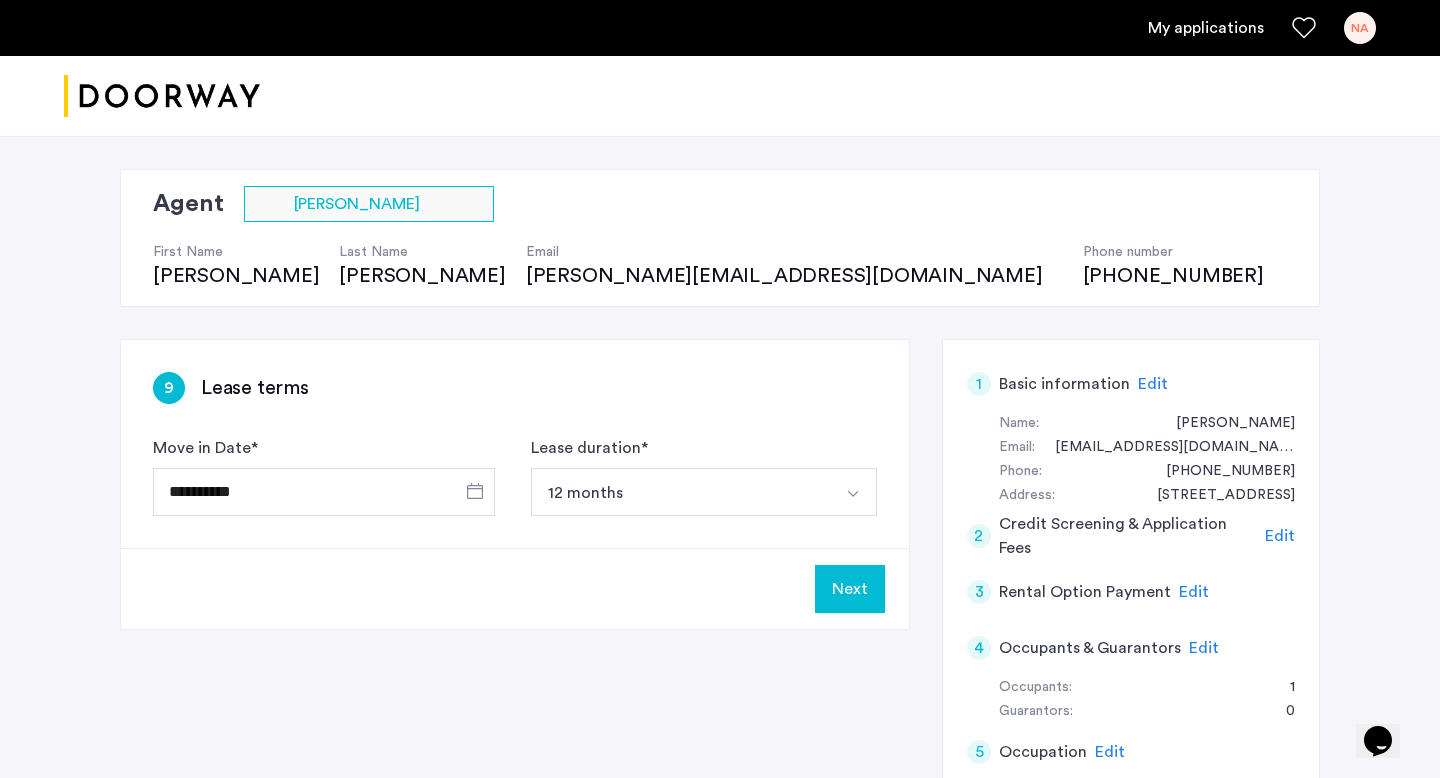click on "12 months" at bounding box center (680, 492) 